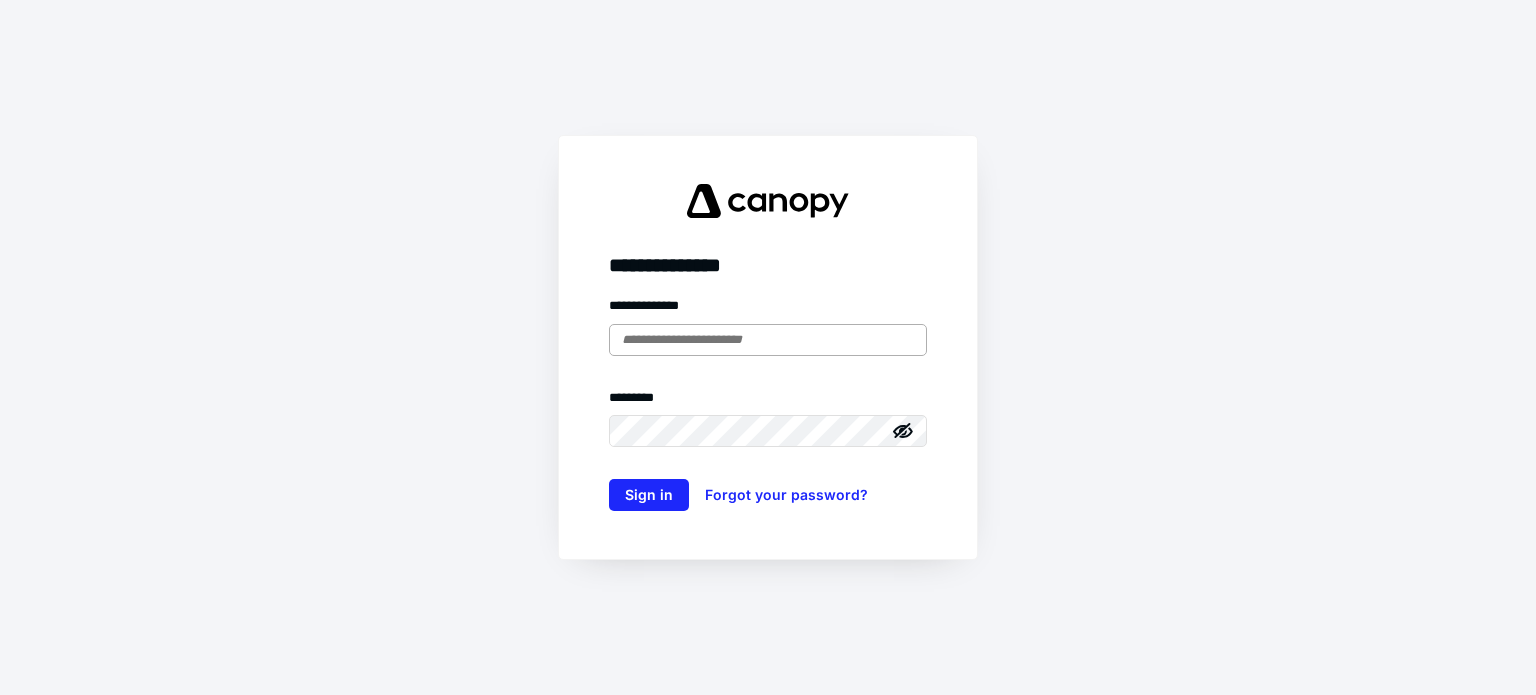 scroll, scrollTop: 0, scrollLeft: 0, axis: both 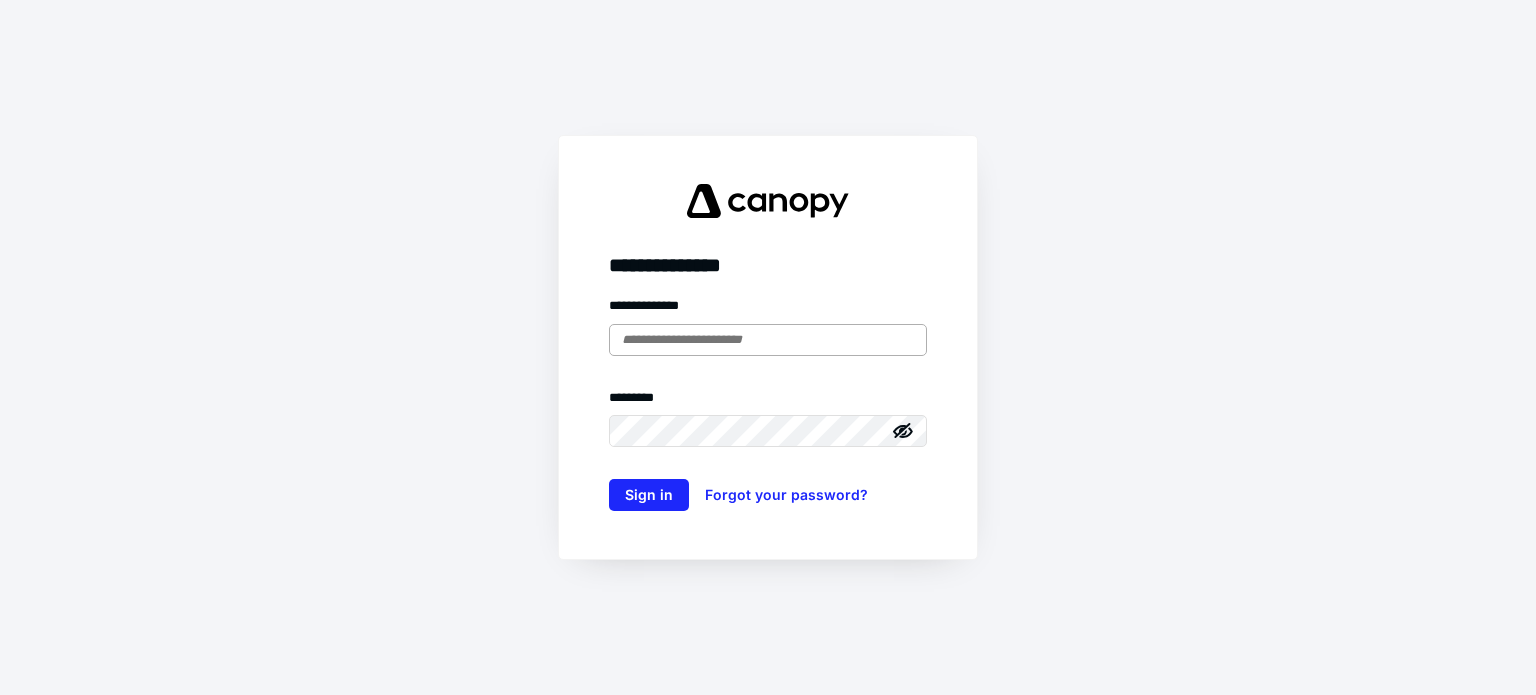 type on "**********" 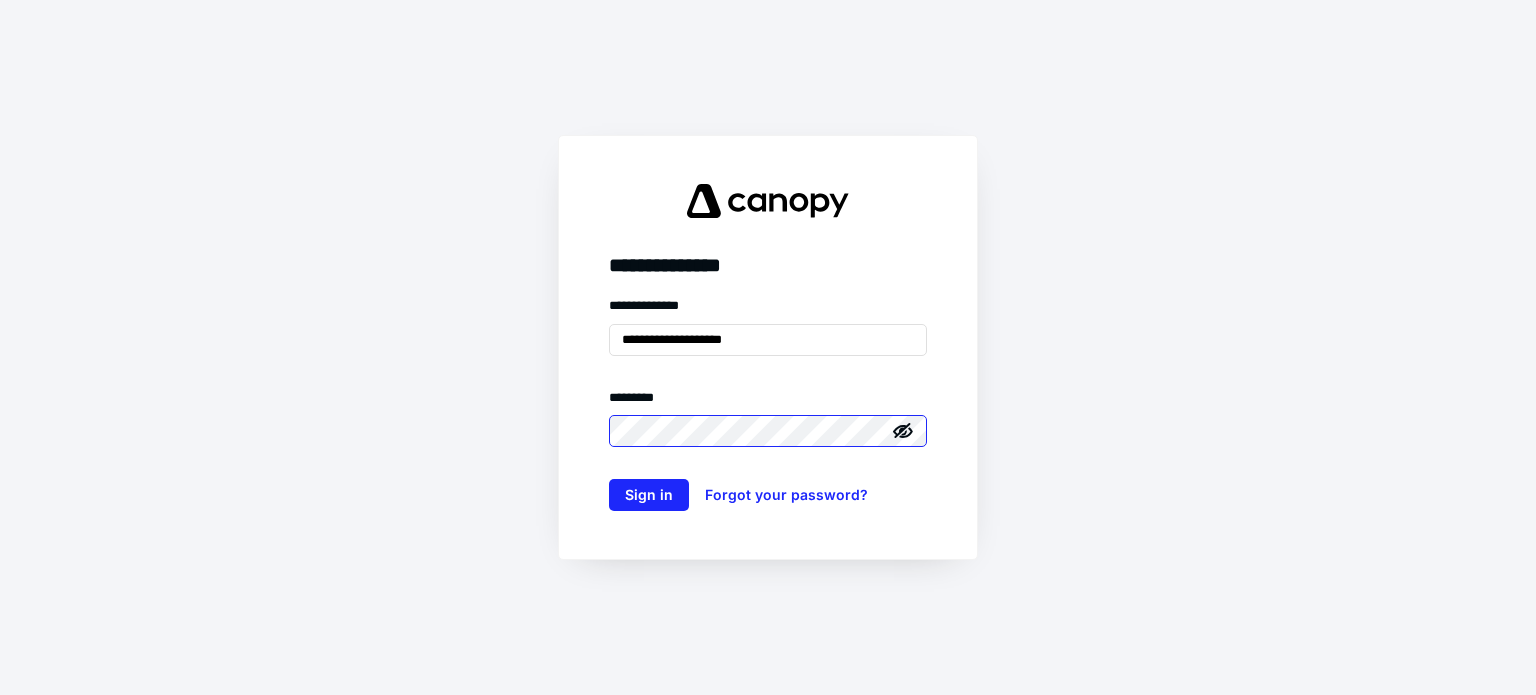 click on "Sign in" at bounding box center (649, 495) 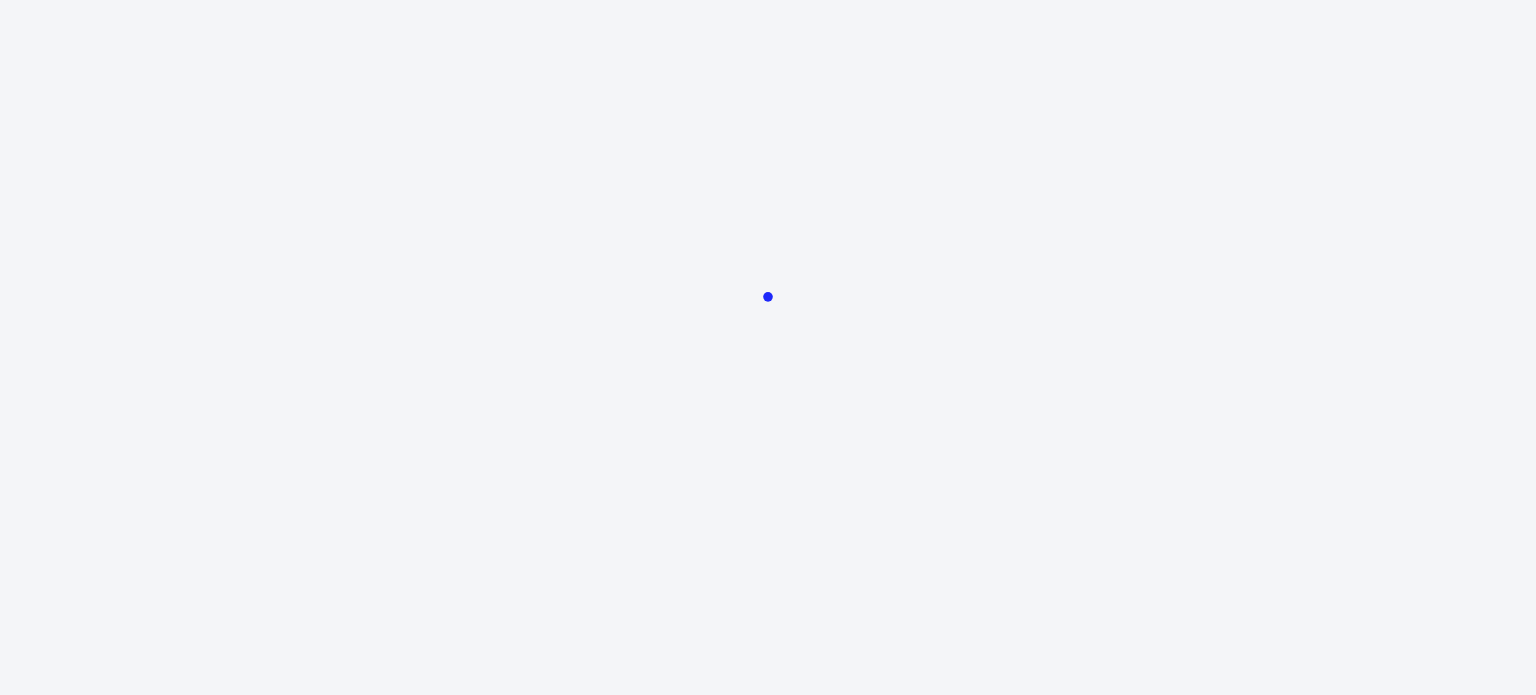 scroll, scrollTop: 0, scrollLeft: 0, axis: both 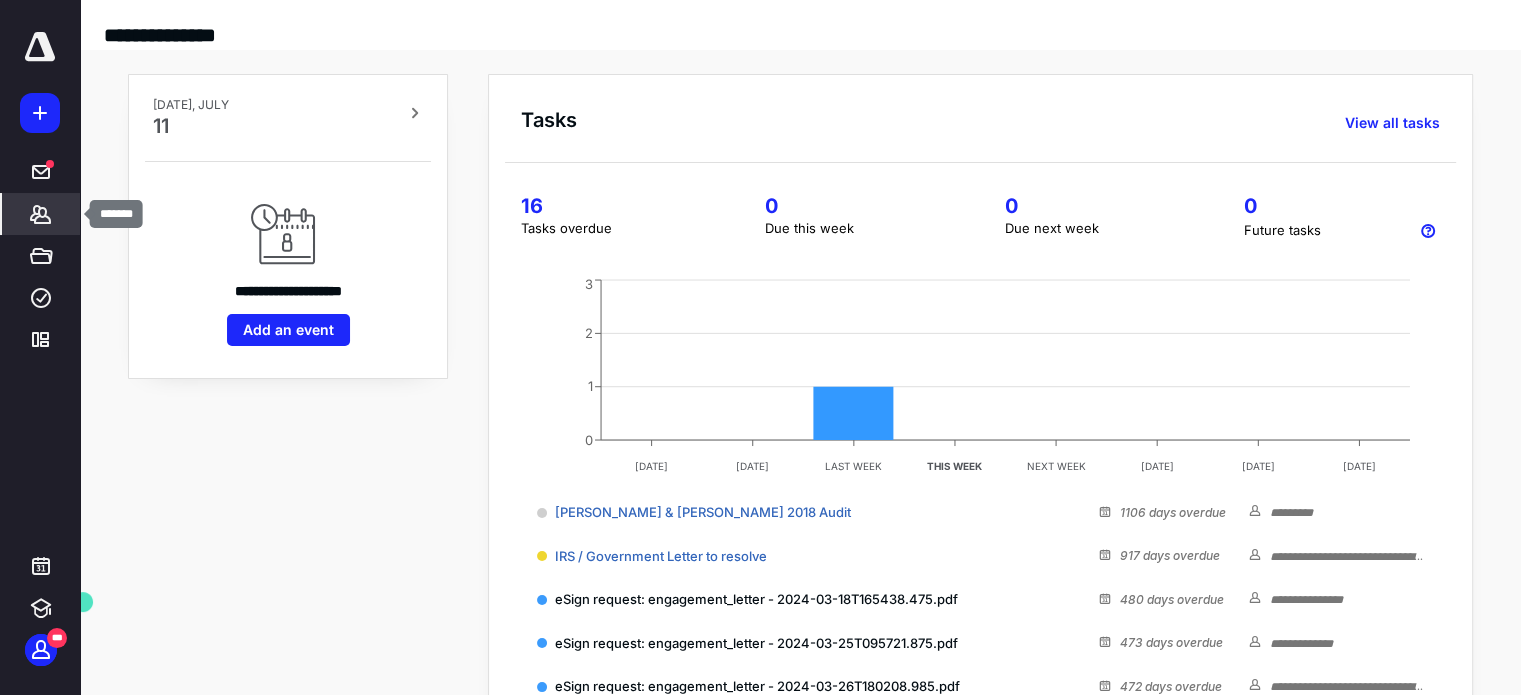 click on "*******" at bounding box center [41, 214] 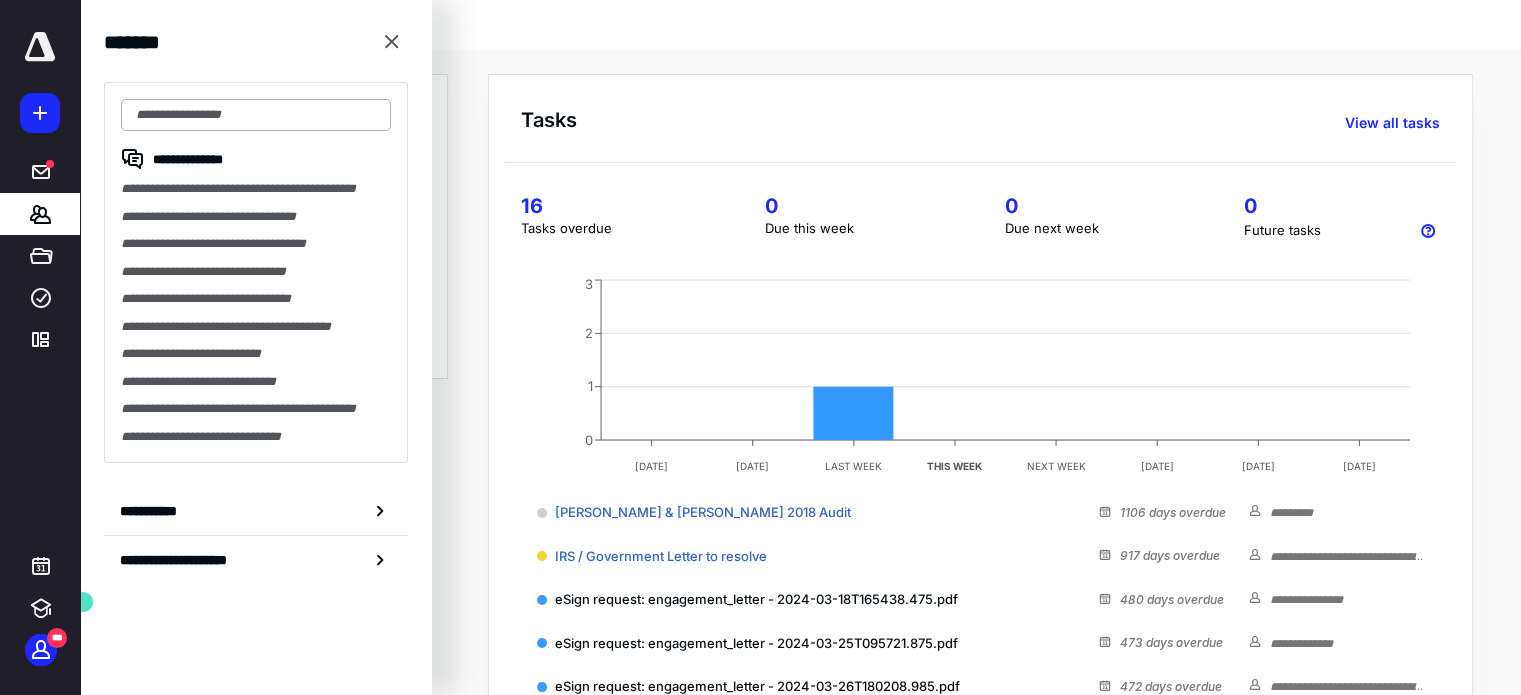 click at bounding box center [256, 115] 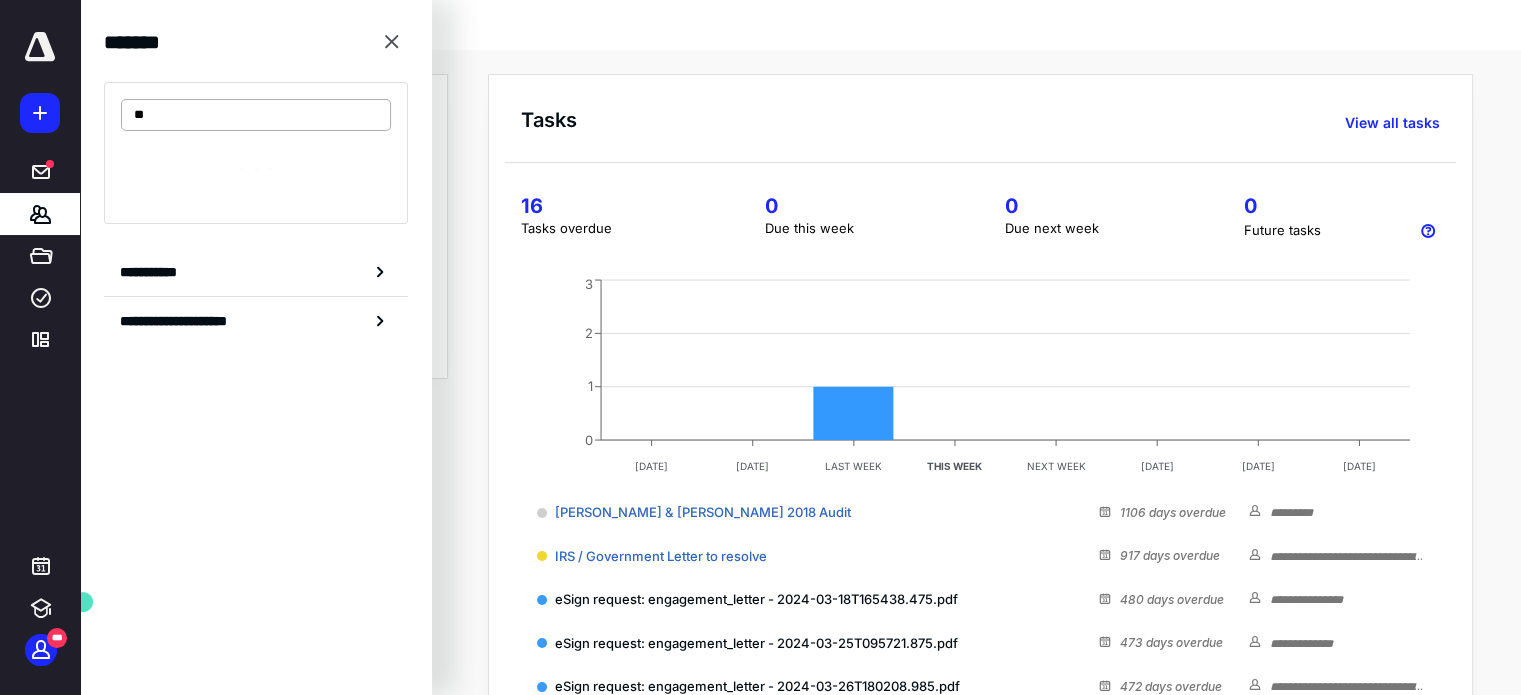 type on "*" 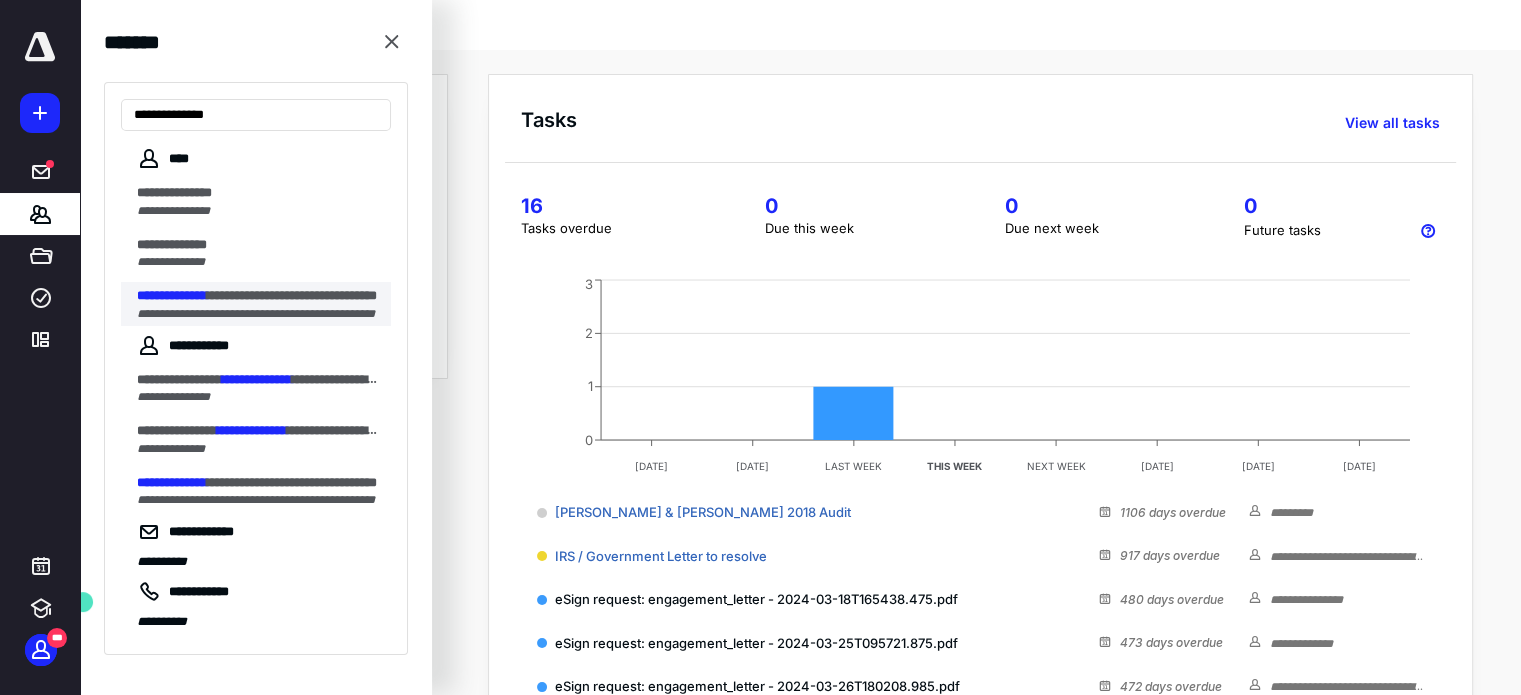 type on "**********" 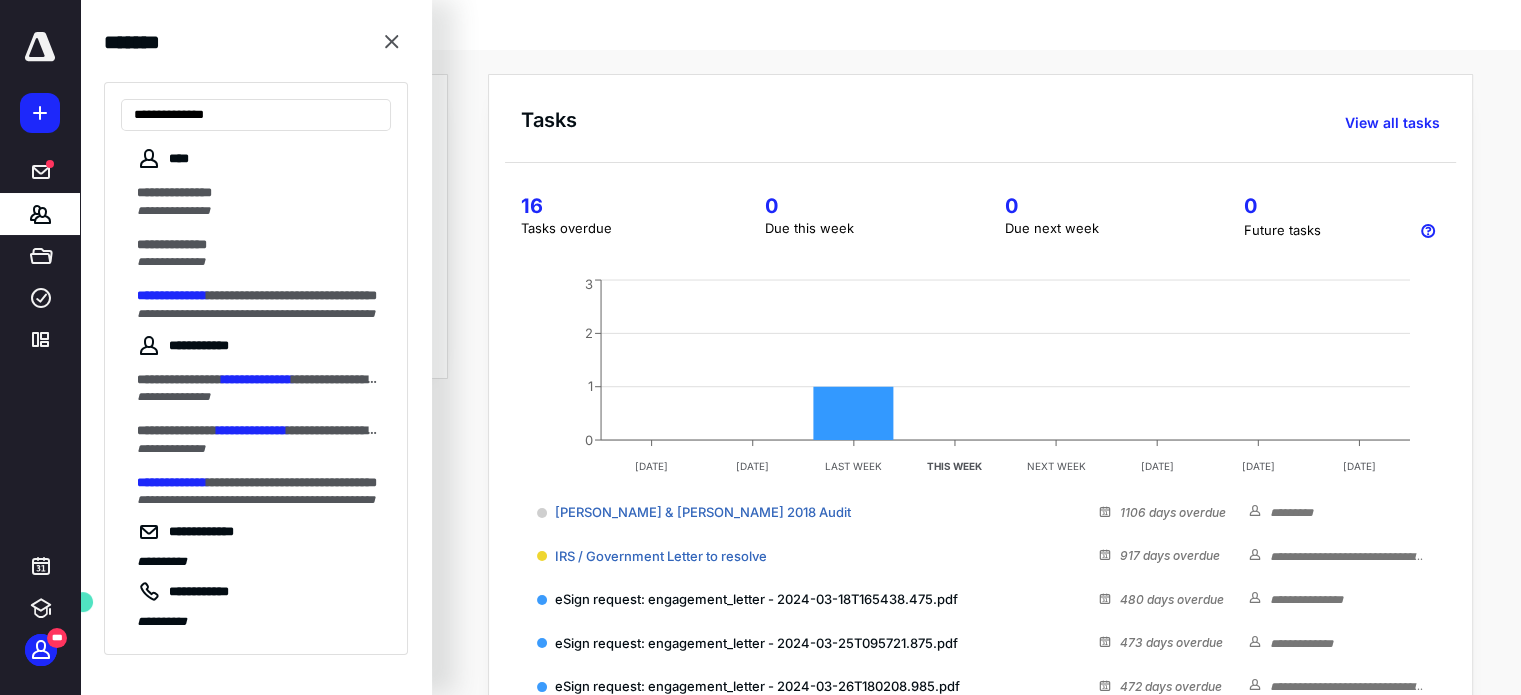 click on "**********" at bounding box center (172, 295) 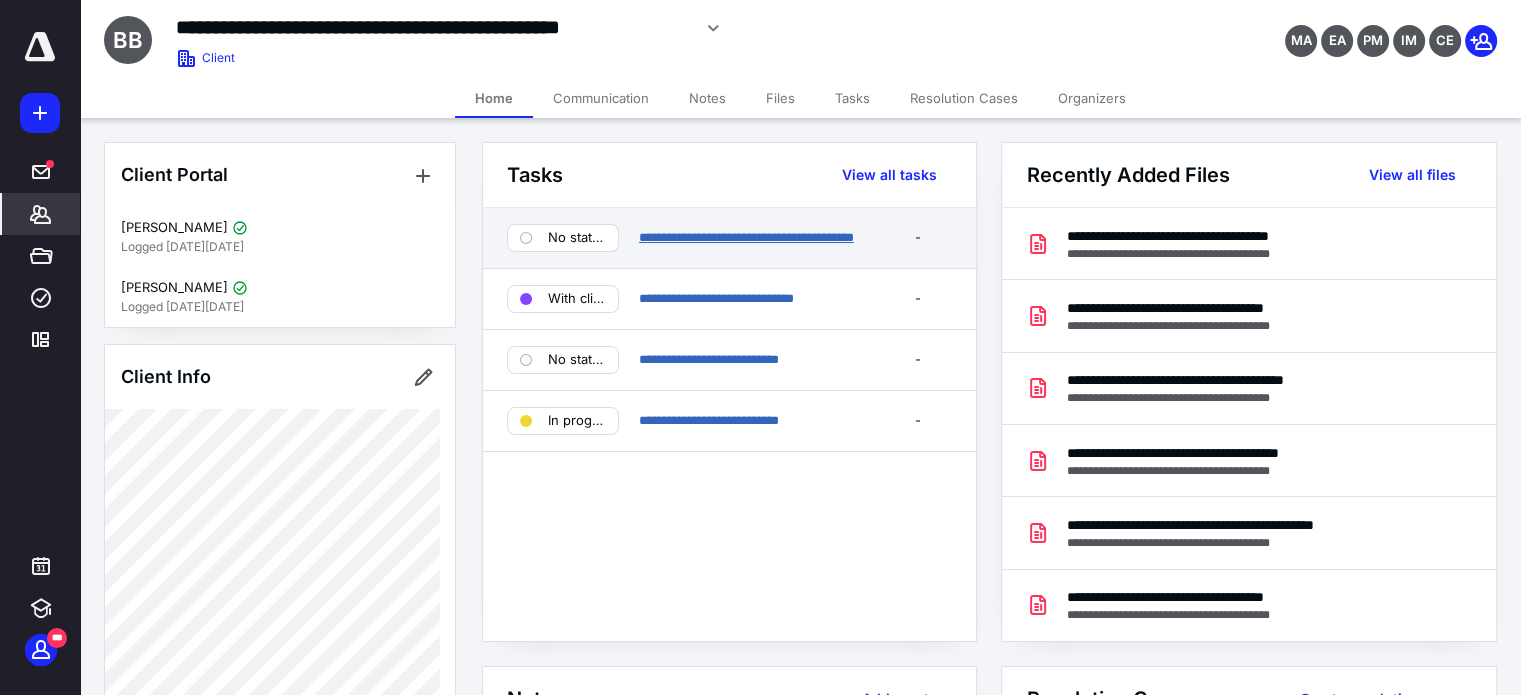 click on "**********" at bounding box center (746, 237) 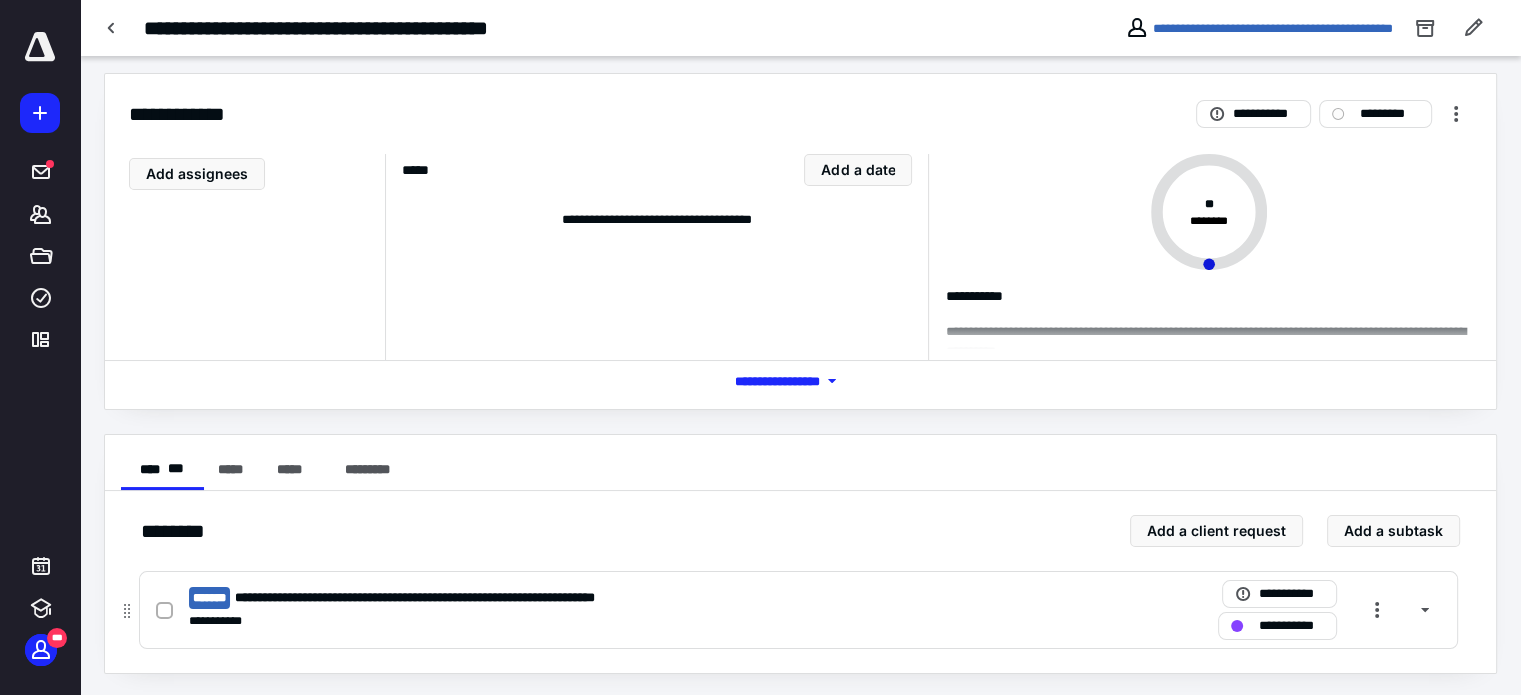 scroll, scrollTop: 9, scrollLeft: 0, axis: vertical 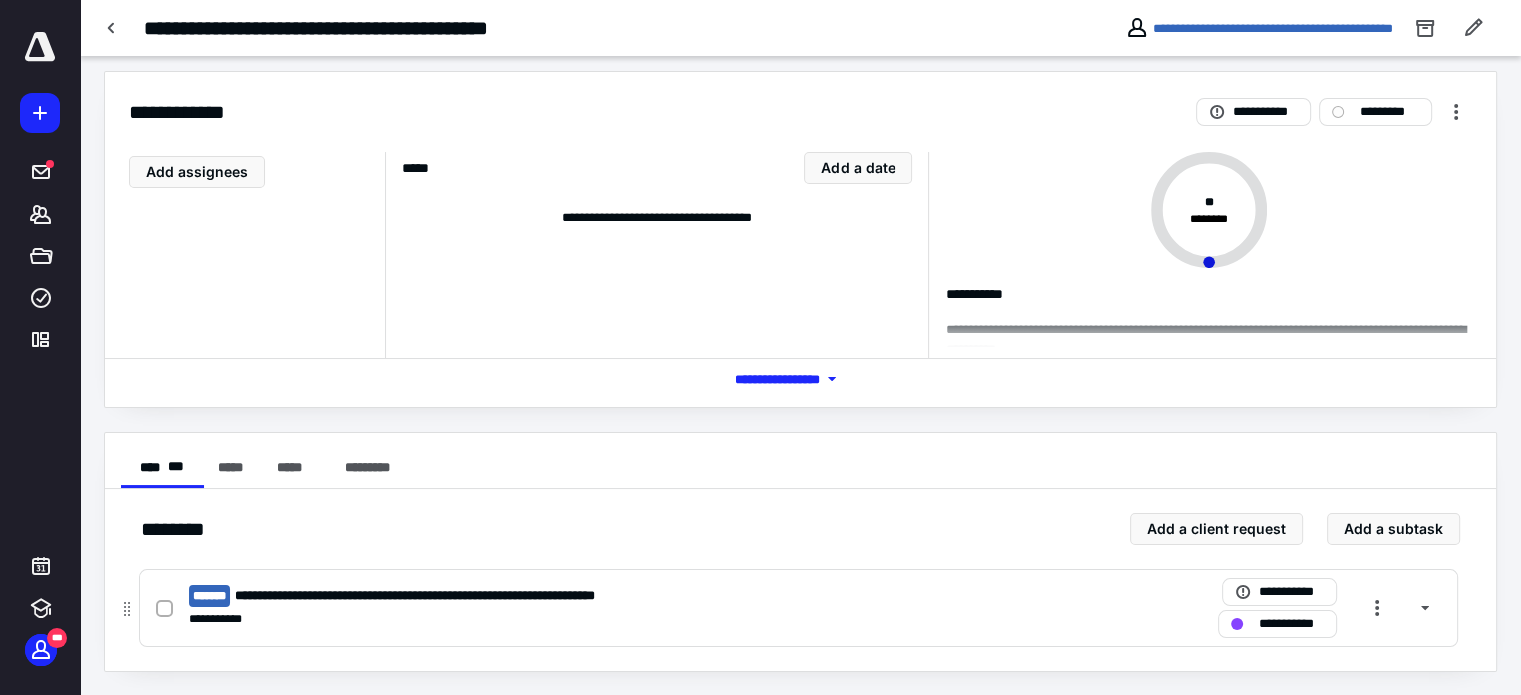 click on "**********" at bounding box center [467, 596] 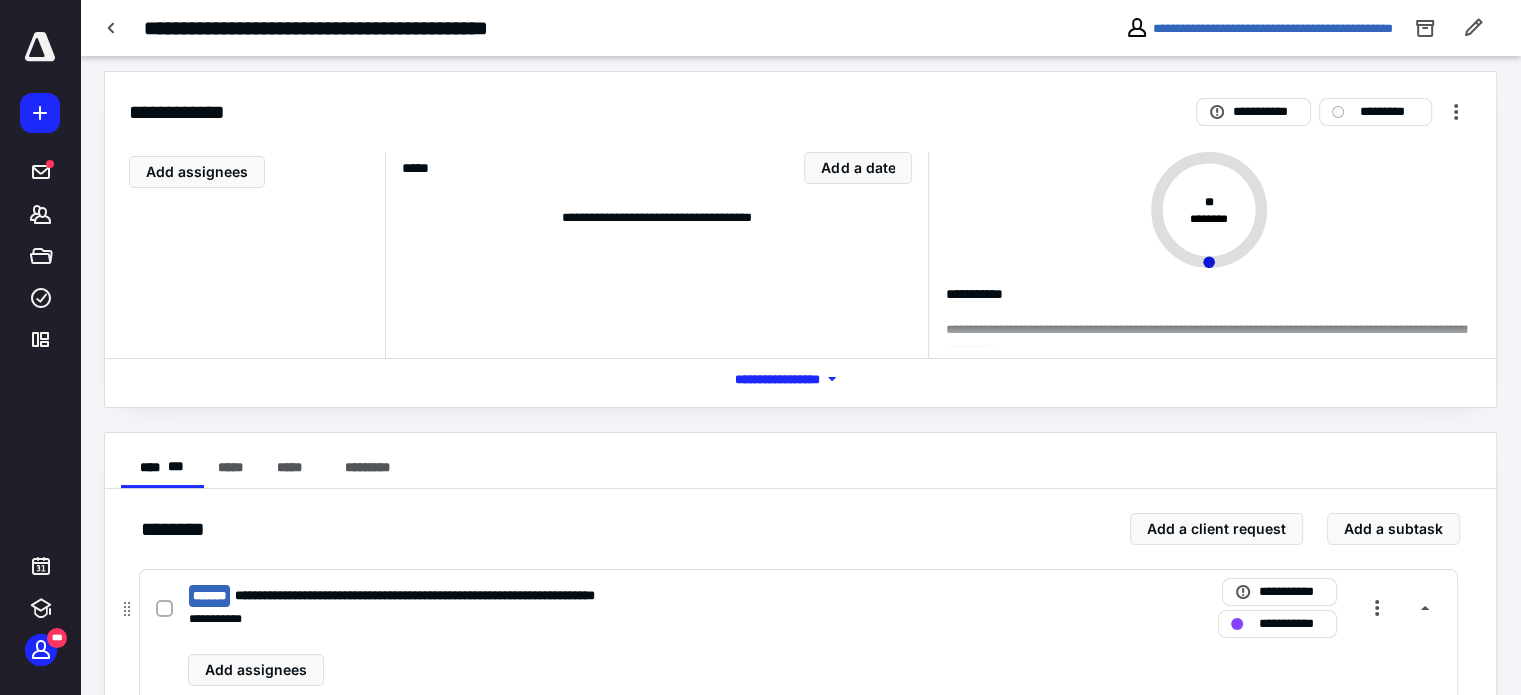 click on "**********" at bounding box center (467, 596) 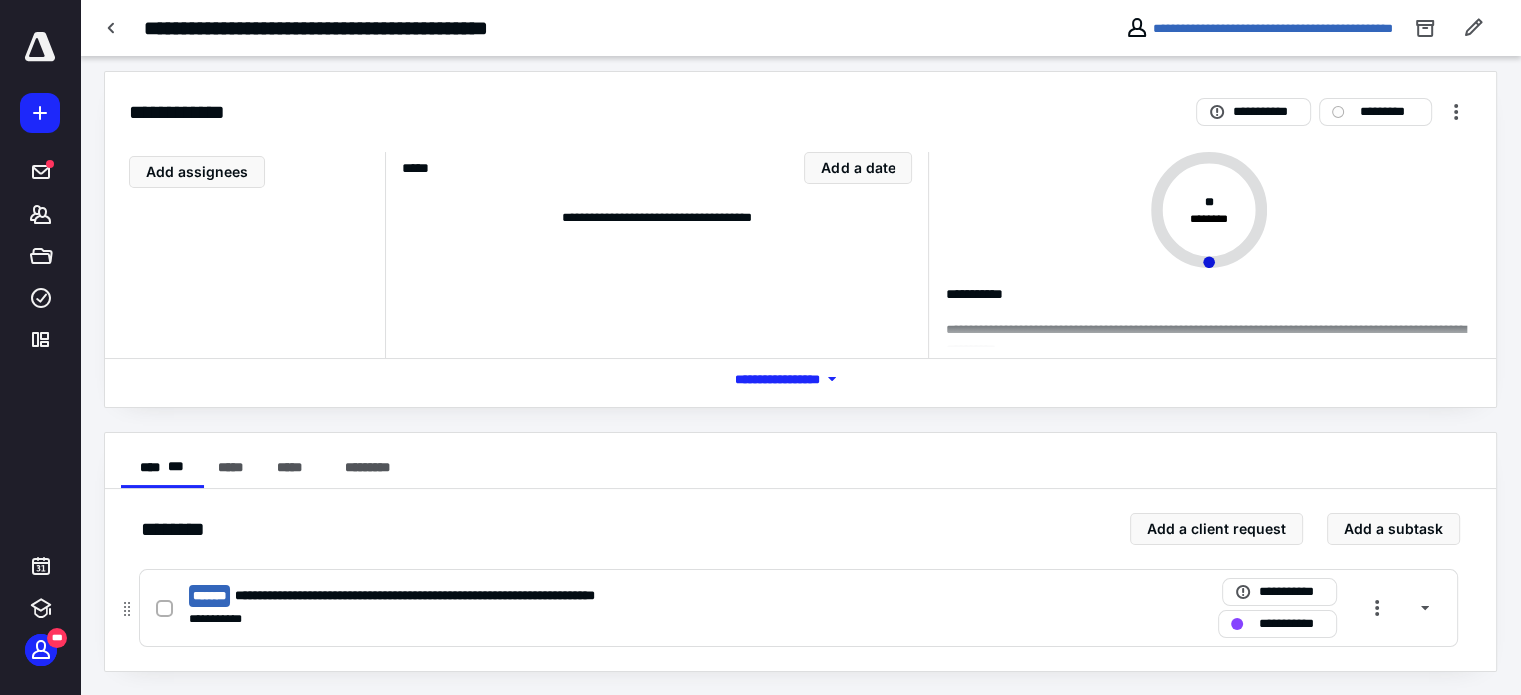 click on "**********" at bounding box center [467, 596] 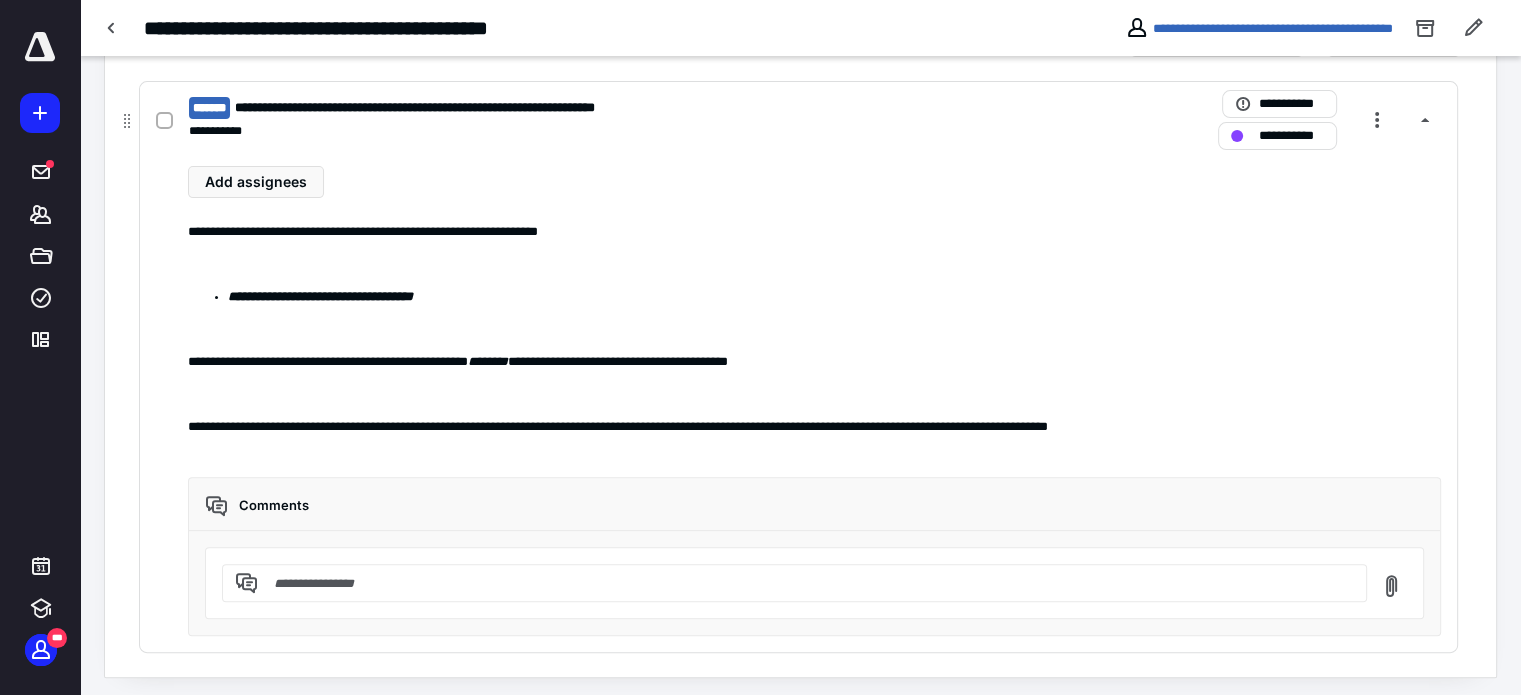 scroll, scrollTop: 500, scrollLeft: 0, axis: vertical 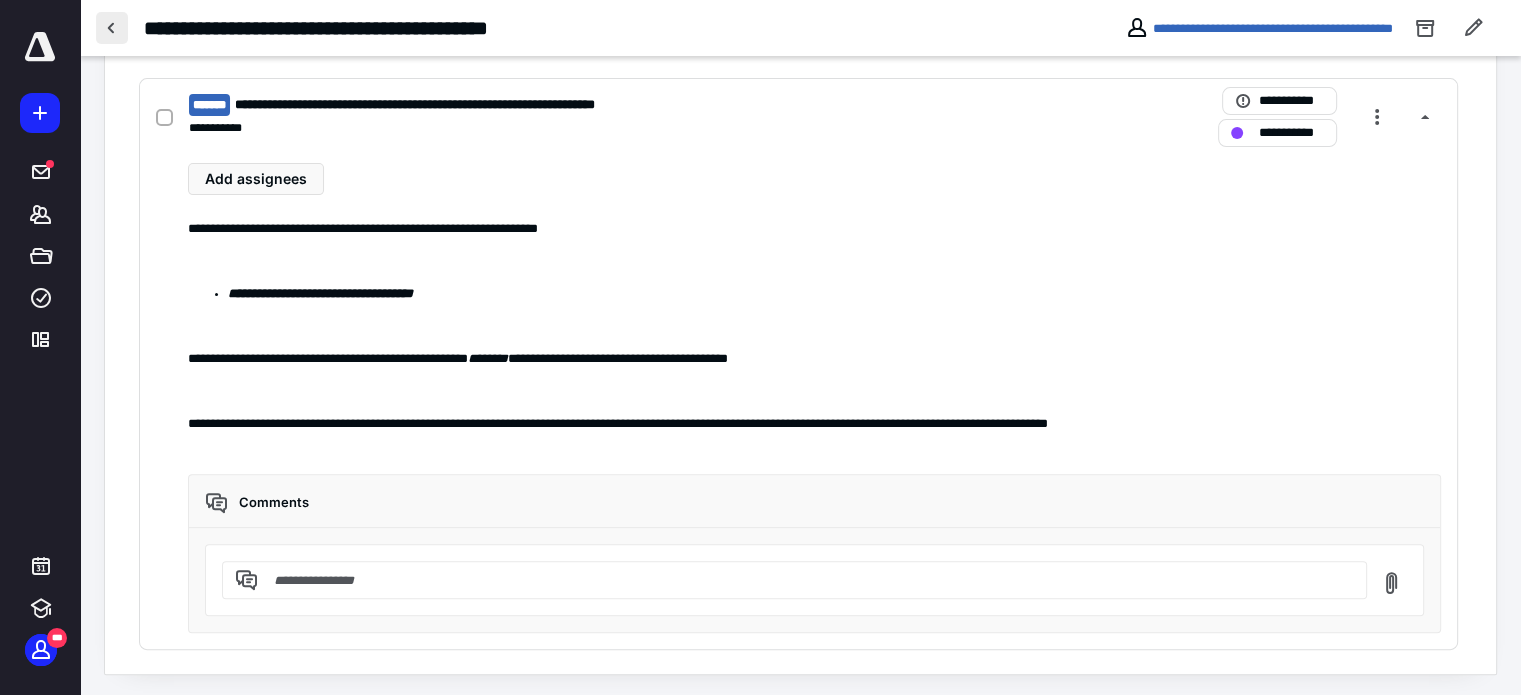 click at bounding box center [112, 28] 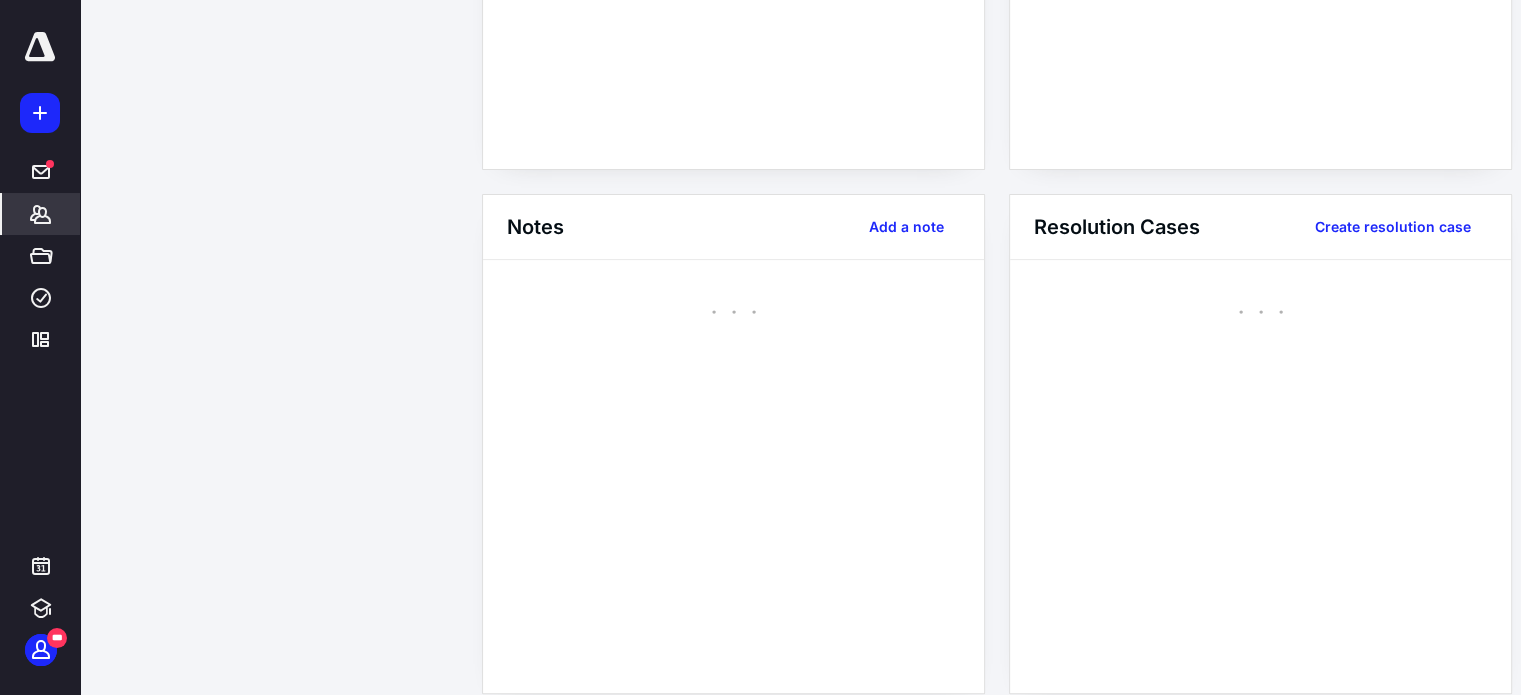 scroll, scrollTop: 0, scrollLeft: 0, axis: both 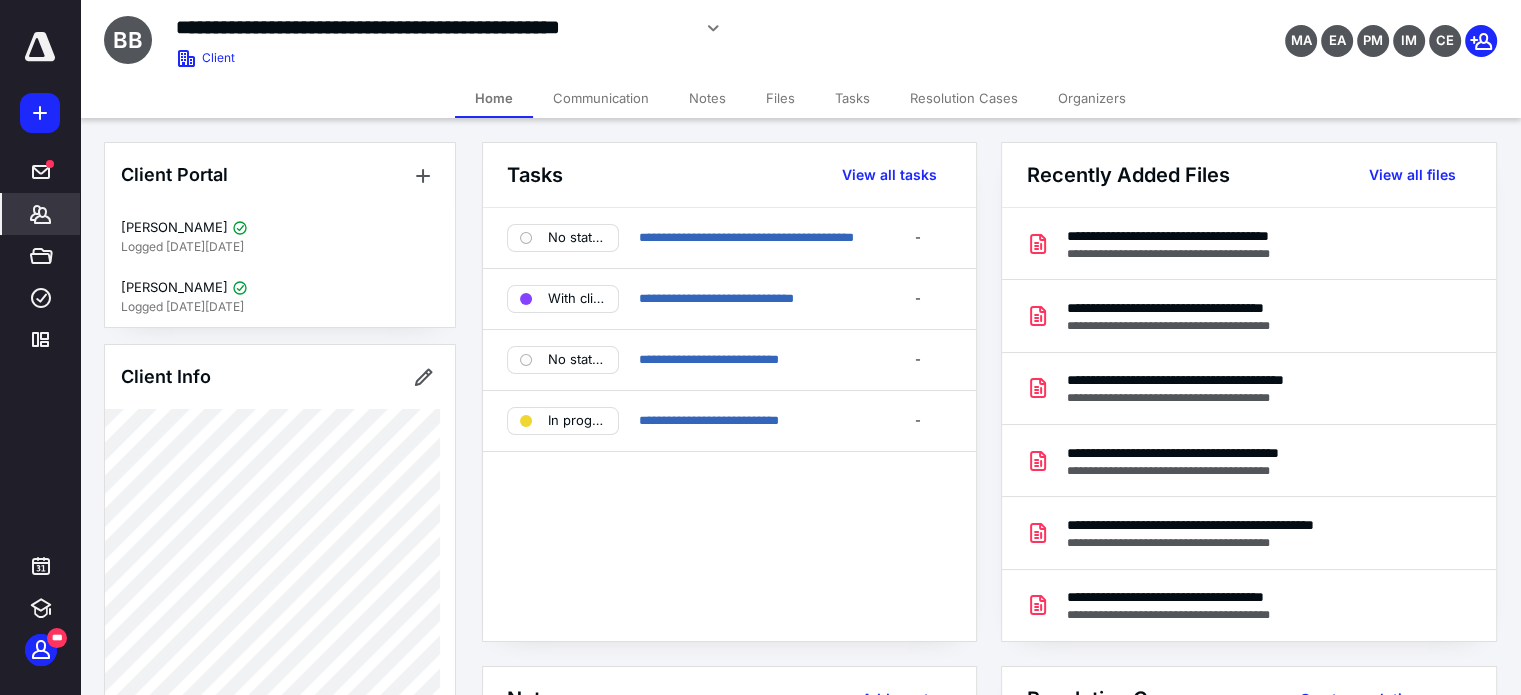 click on "Tasks" at bounding box center (852, 98) 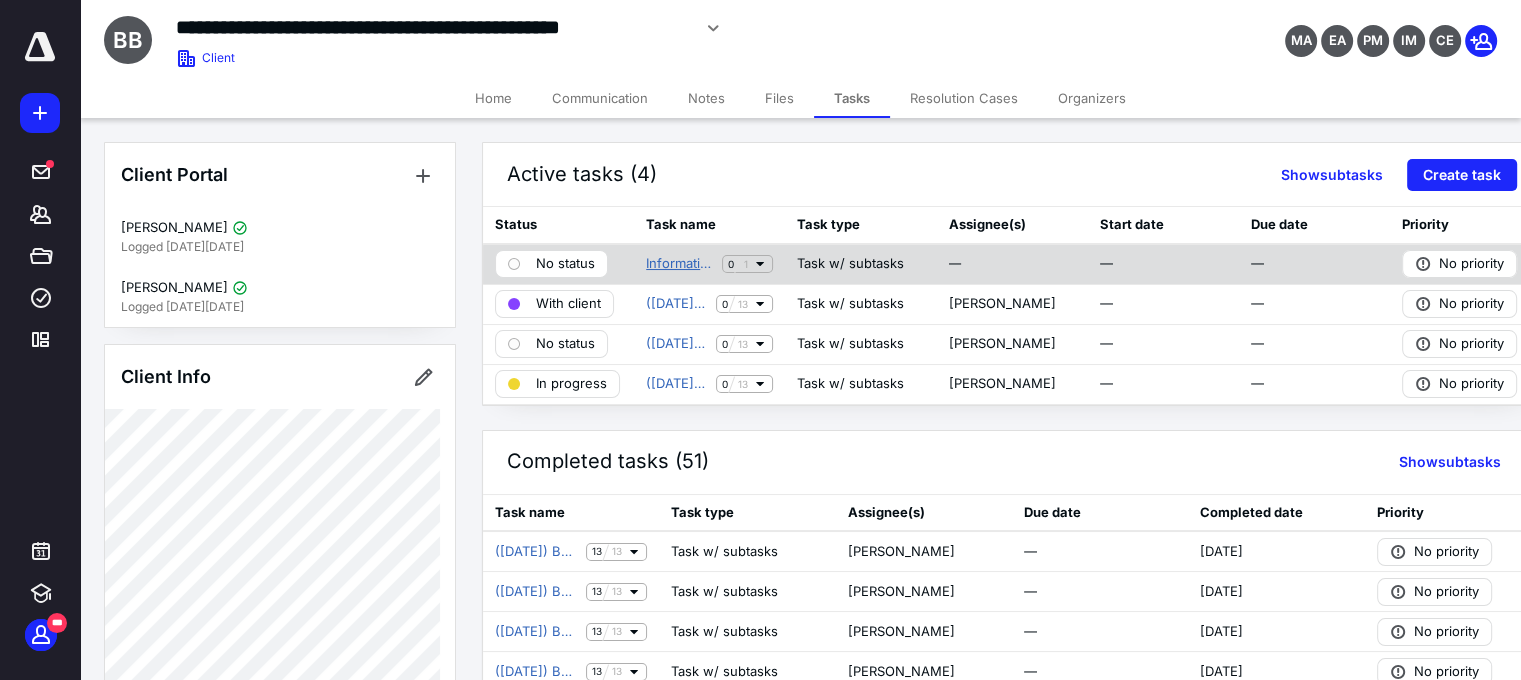 click on "Information Request- *Capital One password*" at bounding box center [680, 264] 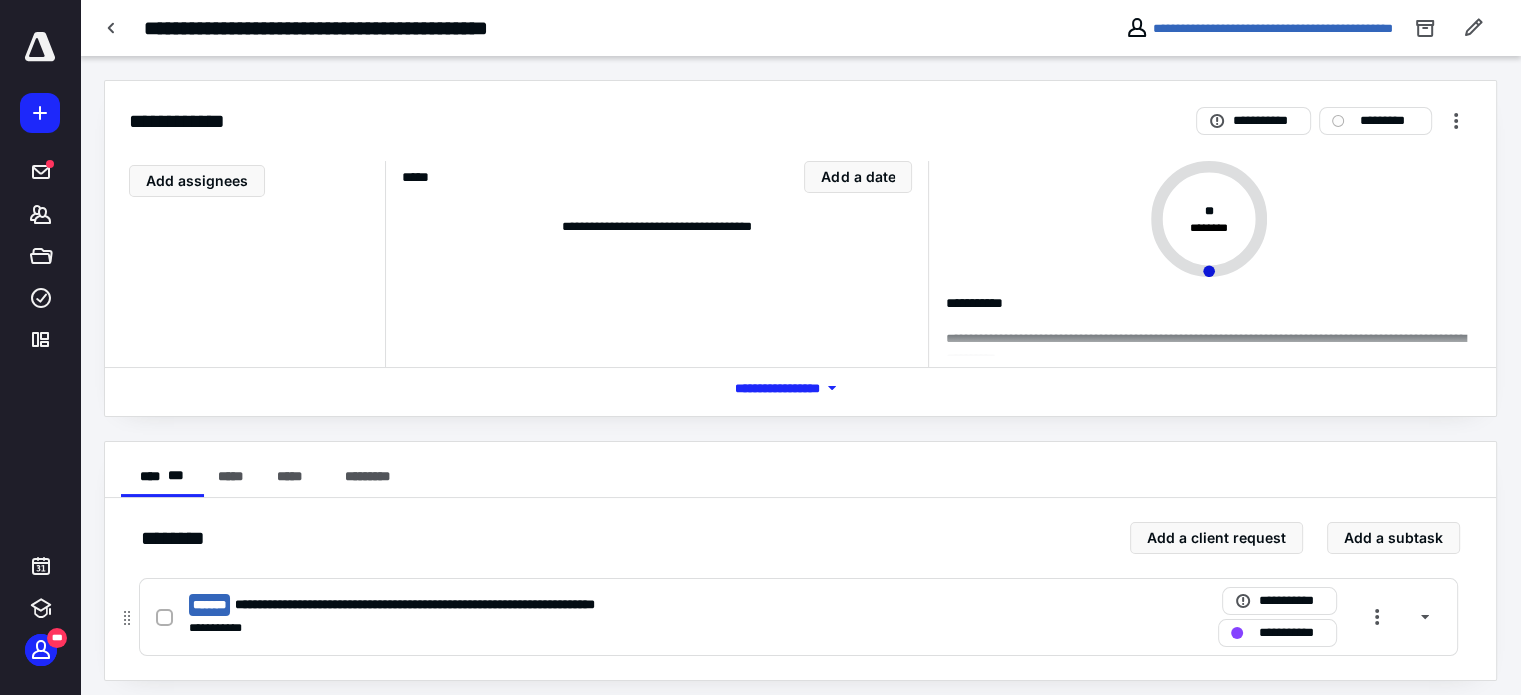 click on "**********" at bounding box center (467, 605) 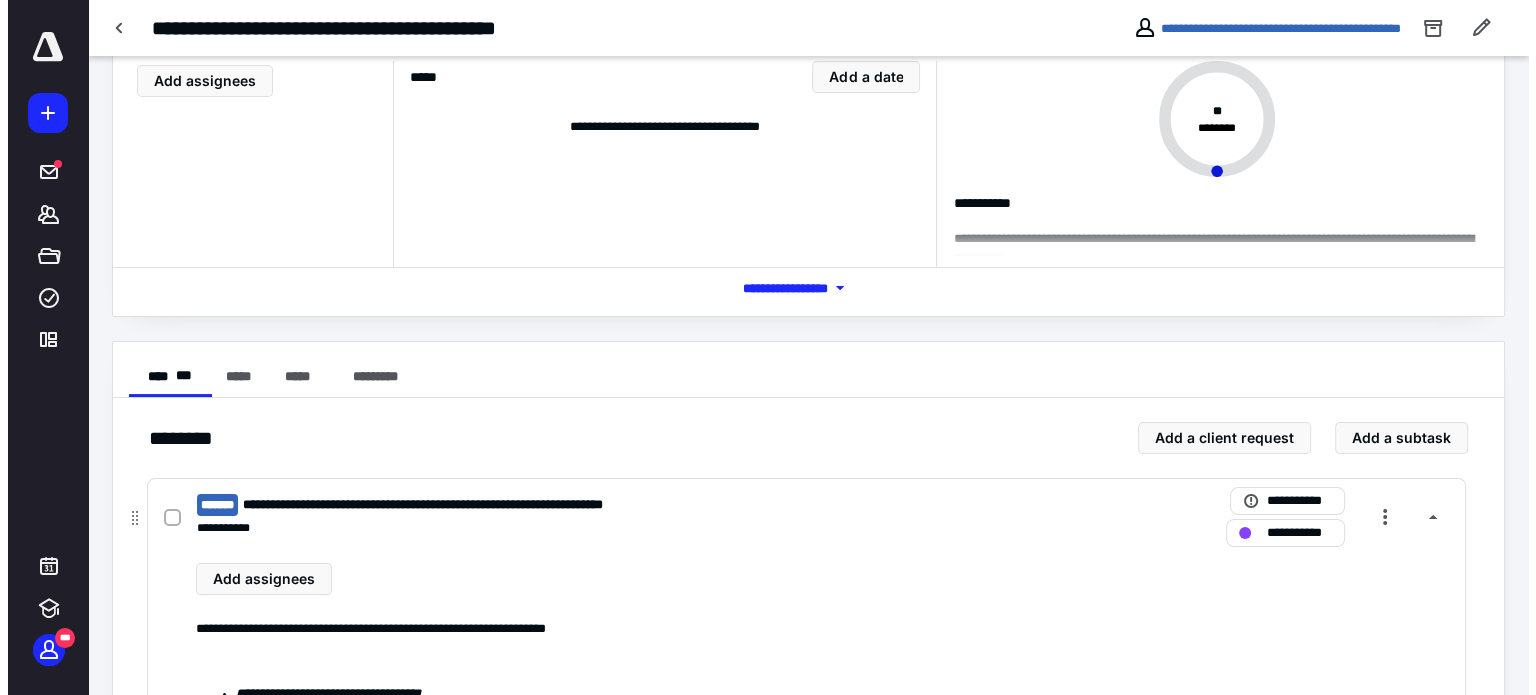 scroll, scrollTop: 0, scrollLeft: 0, axis: both 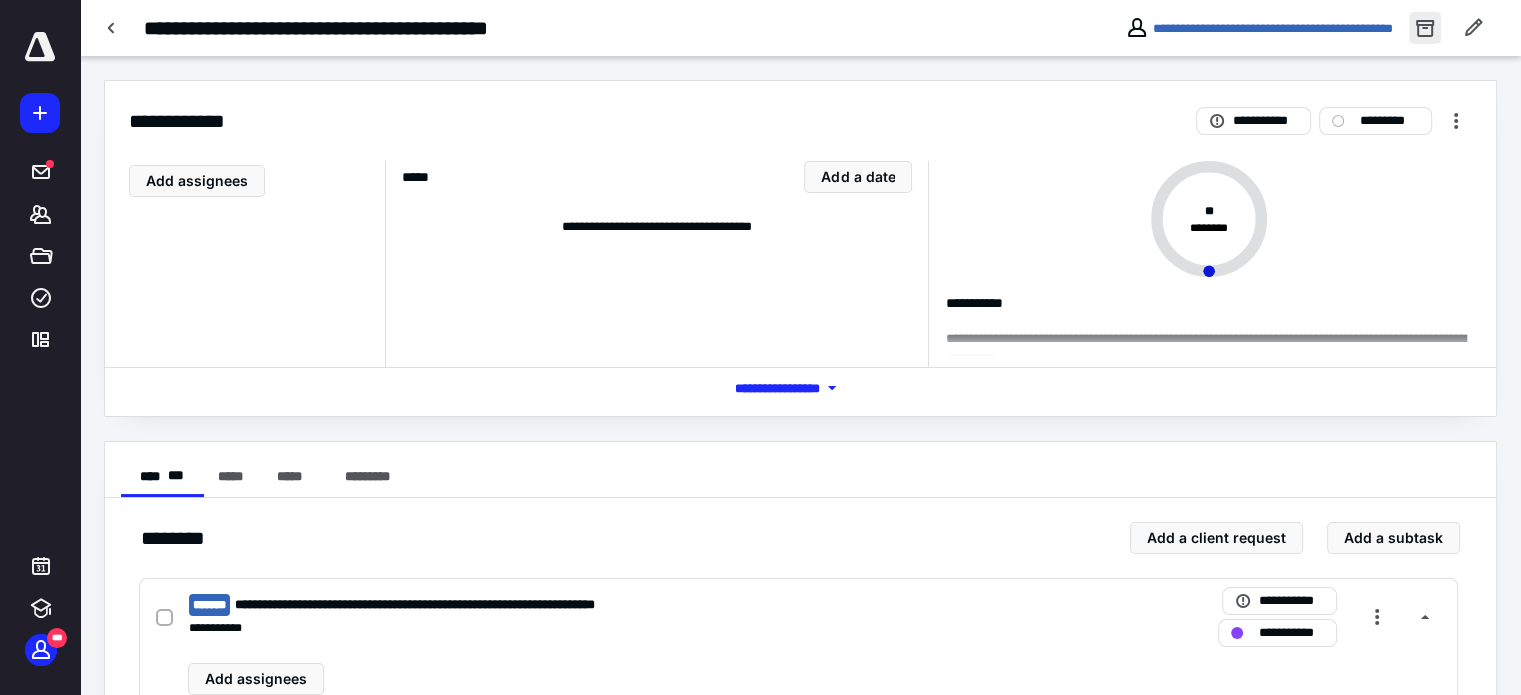 click at bounding box center (1425, 28) 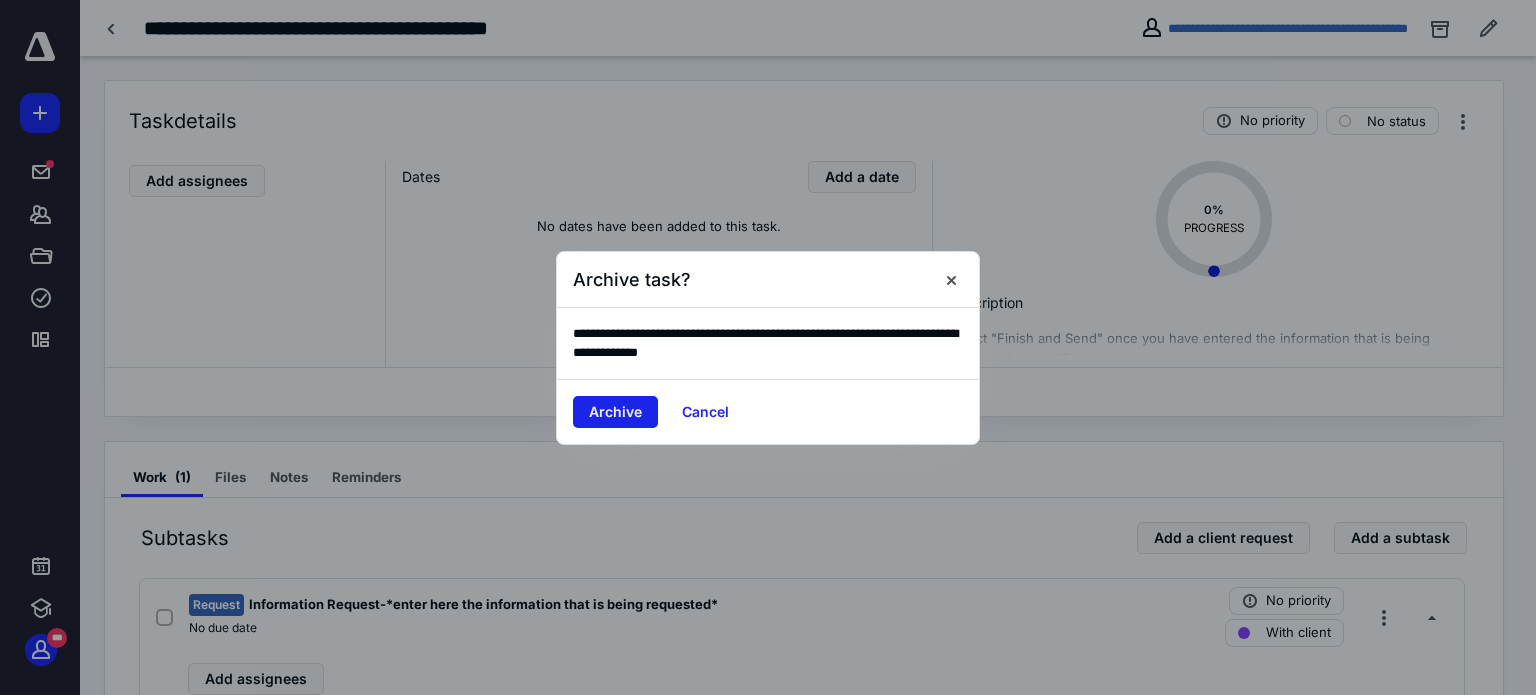click on "Archive" at bounding box center (615, 412) 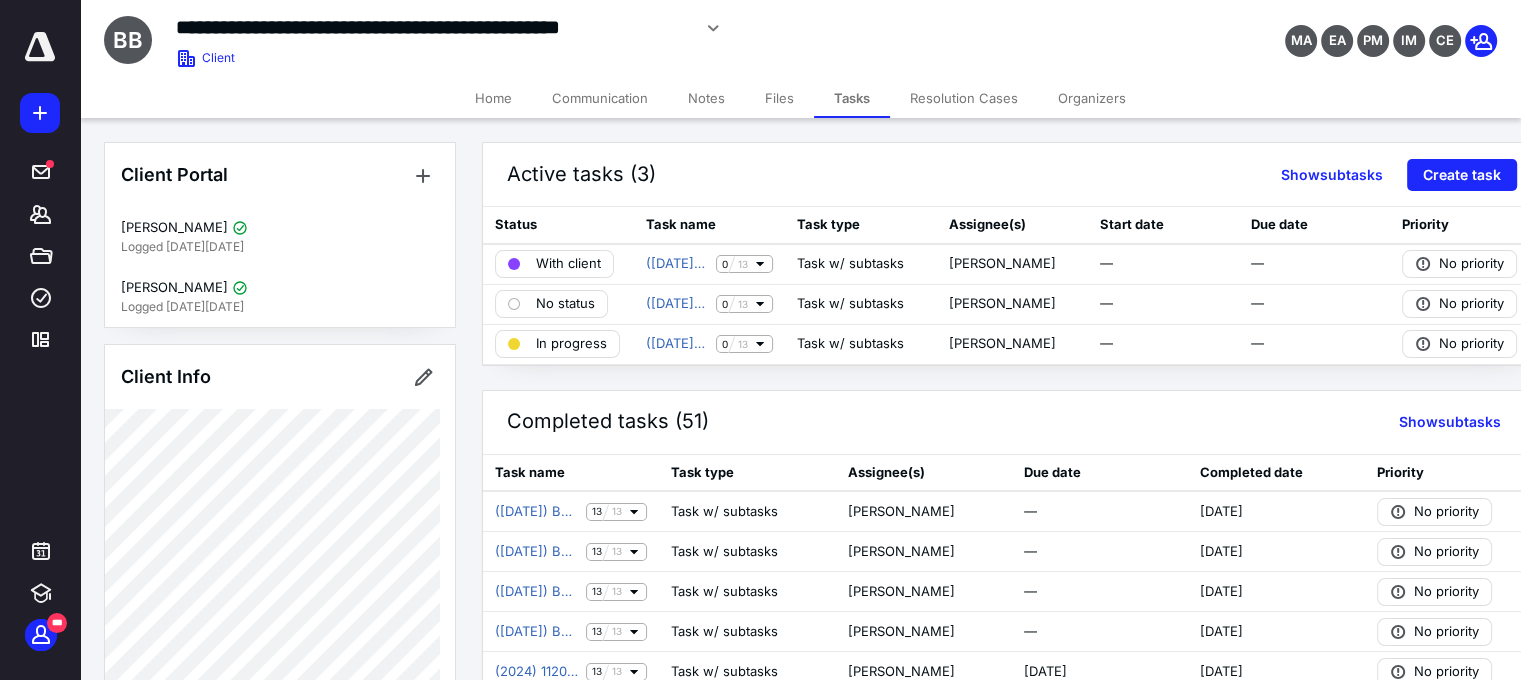 click 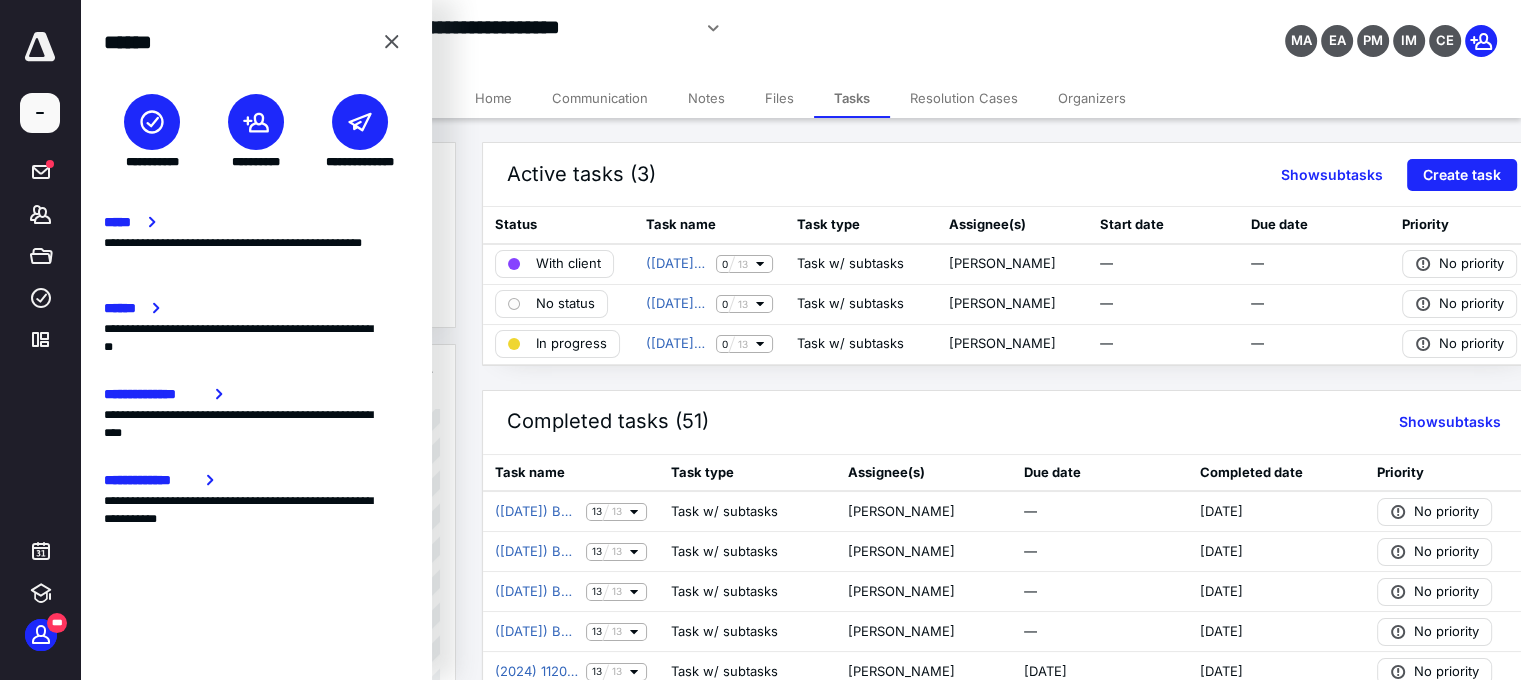 click at bounding box center [360, 122] 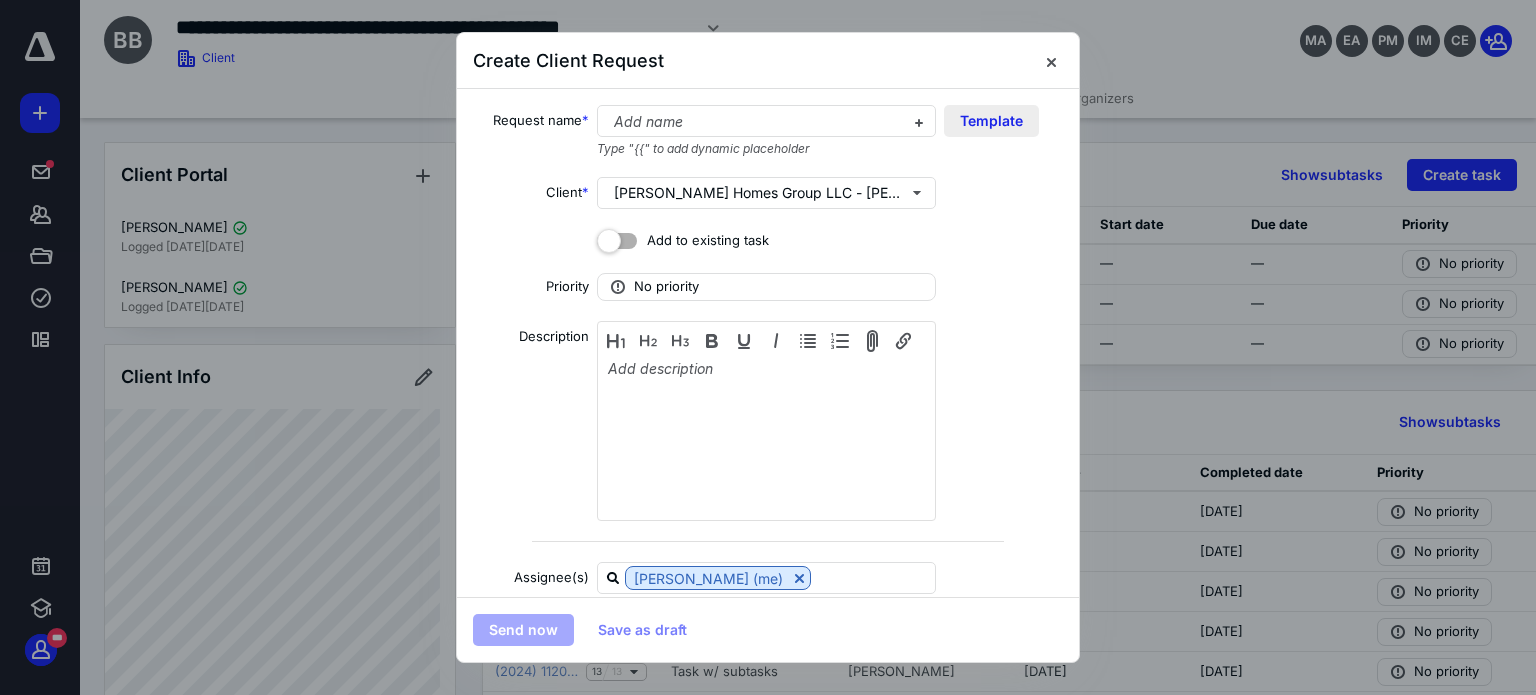 click on "Template" at bounding box center (991, 121) 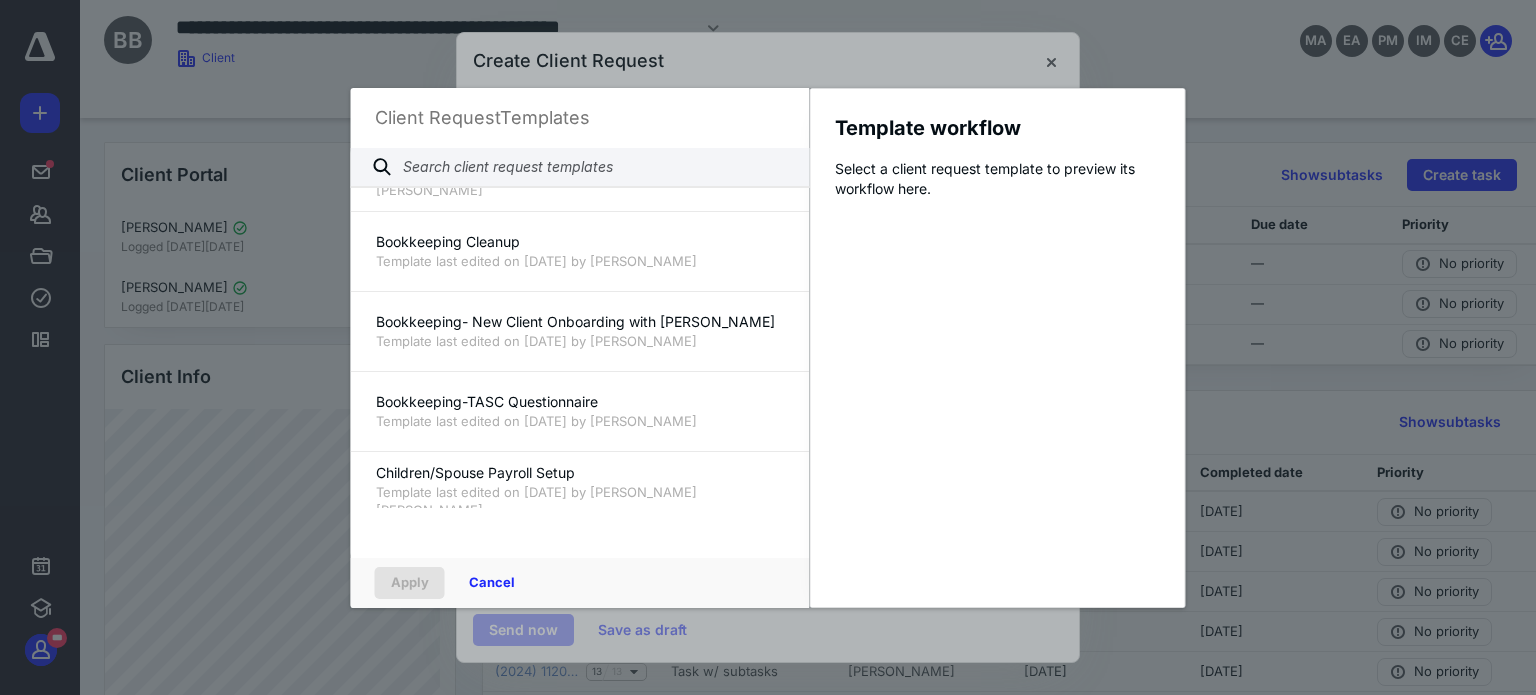 scroll, scrollTop: 800, scrollLeft: 0, axis: vertical 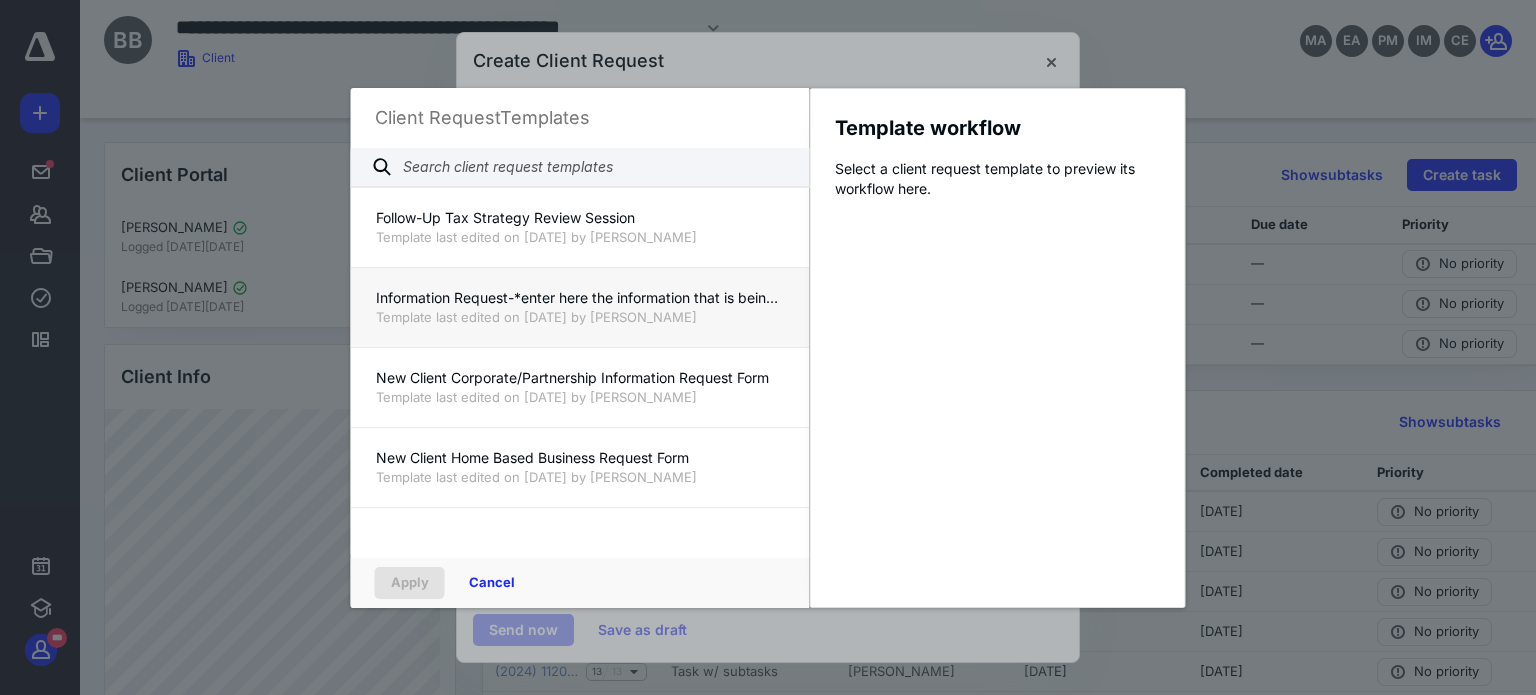 click on "Template last edited on 2/3/2022 by Joshua Wells" at bounding box center (580, 317) 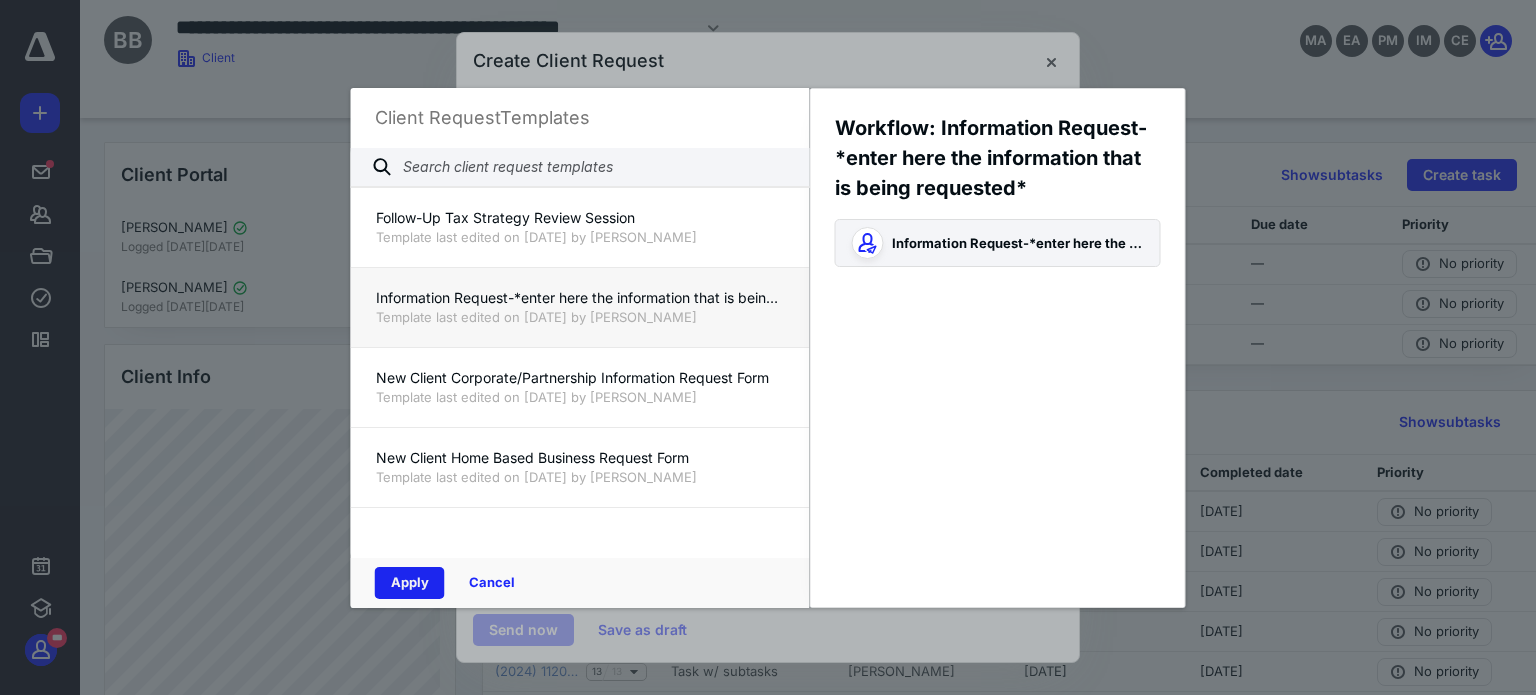 click on "Apply" at bounding box center (410, 583) 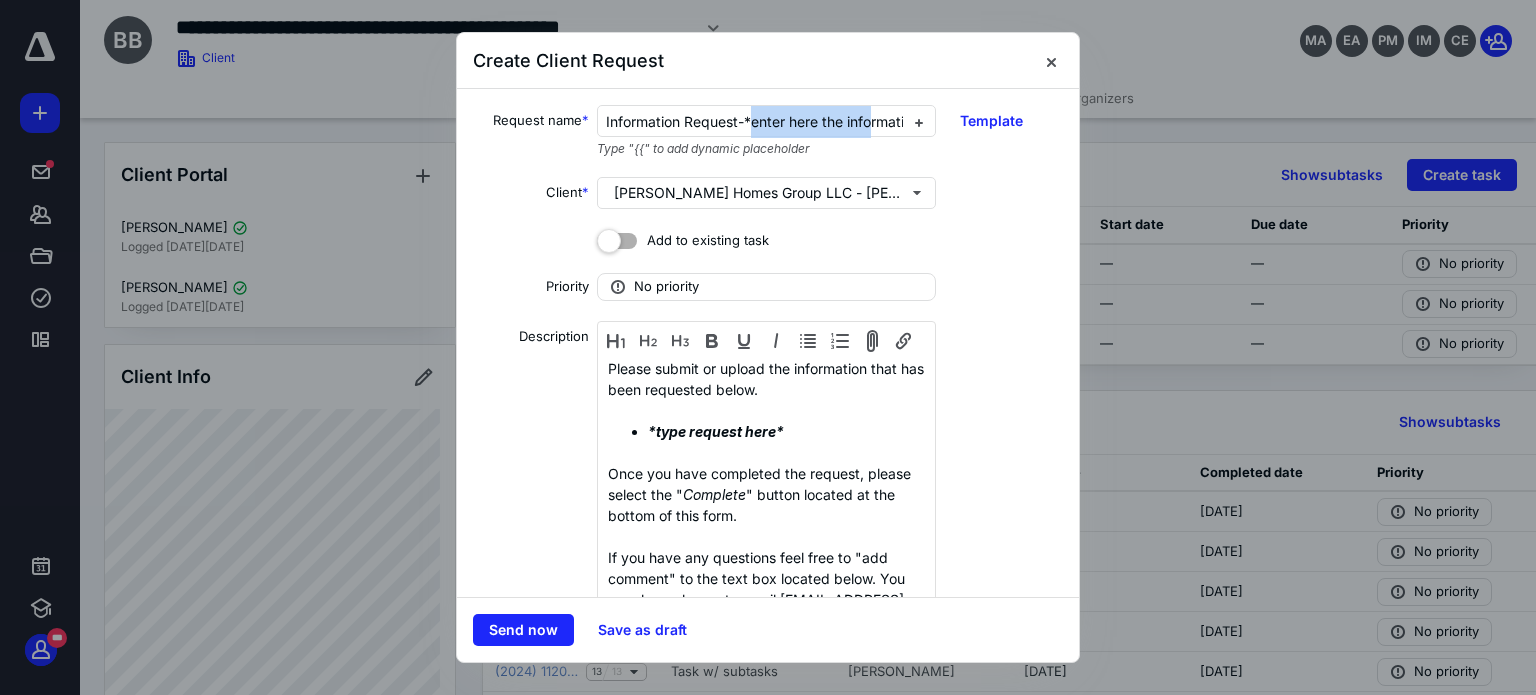 scroll, scrollTop: 0, scrollLeft: 195, axis: horizontal 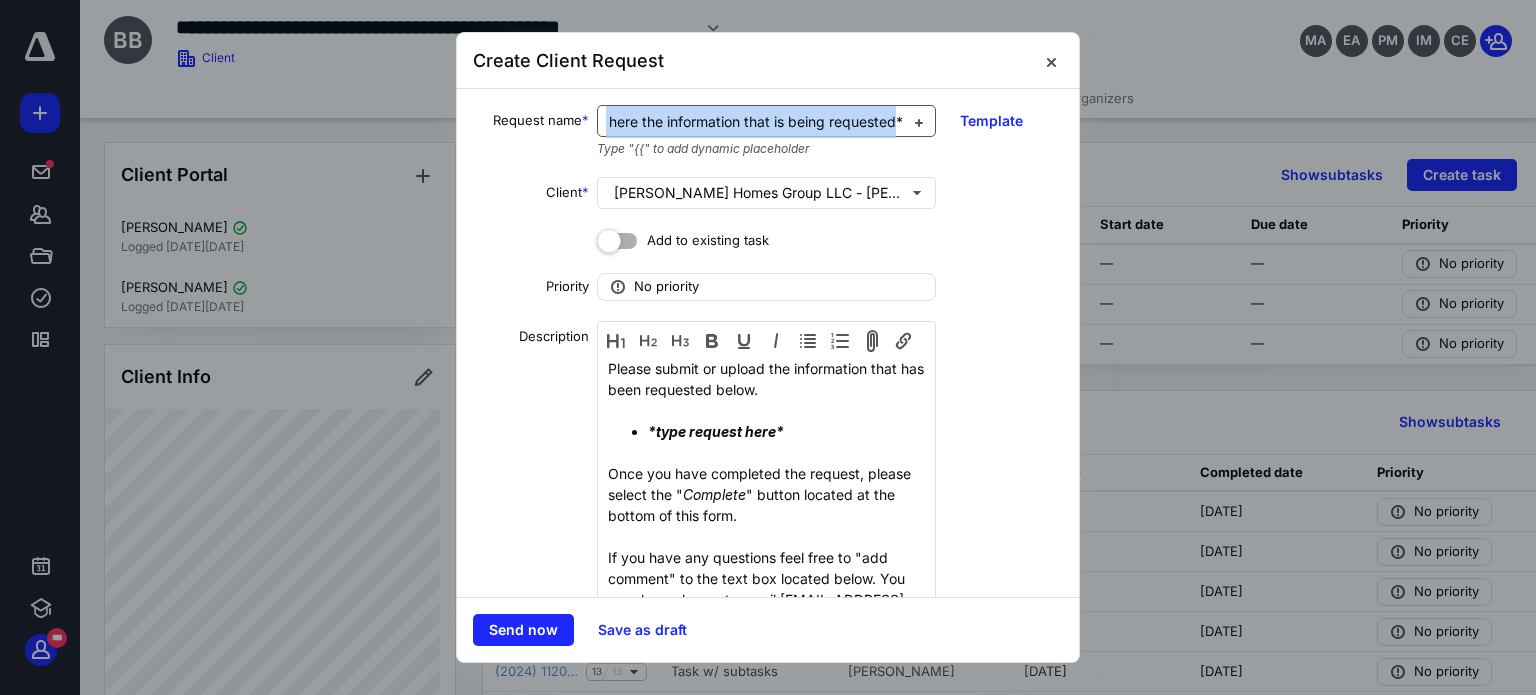 drag, startPoint x: 748, startPoint y: 123, endPoint x: 881, endPoint y: 127, distance: 133.06013 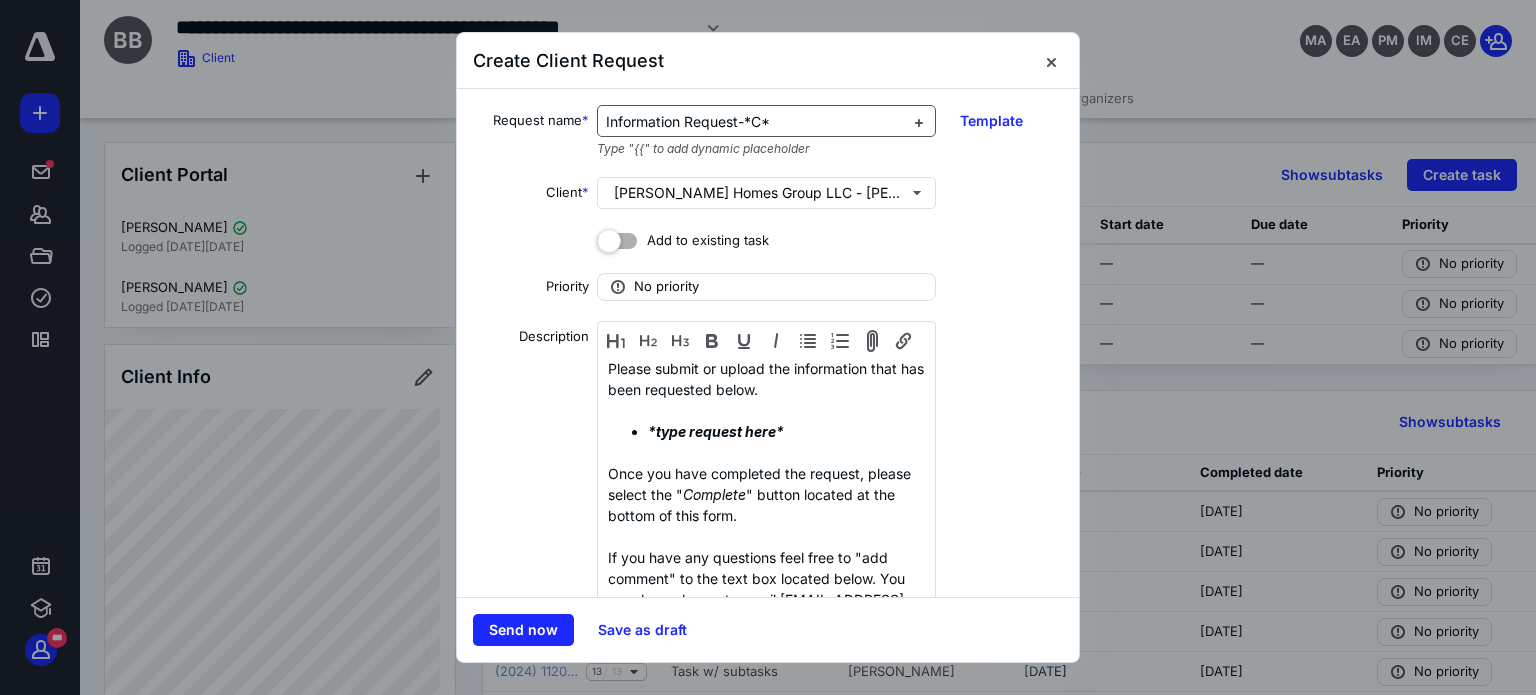 scroll, scrollTop: 0, scrollLeft: 0, axis: both 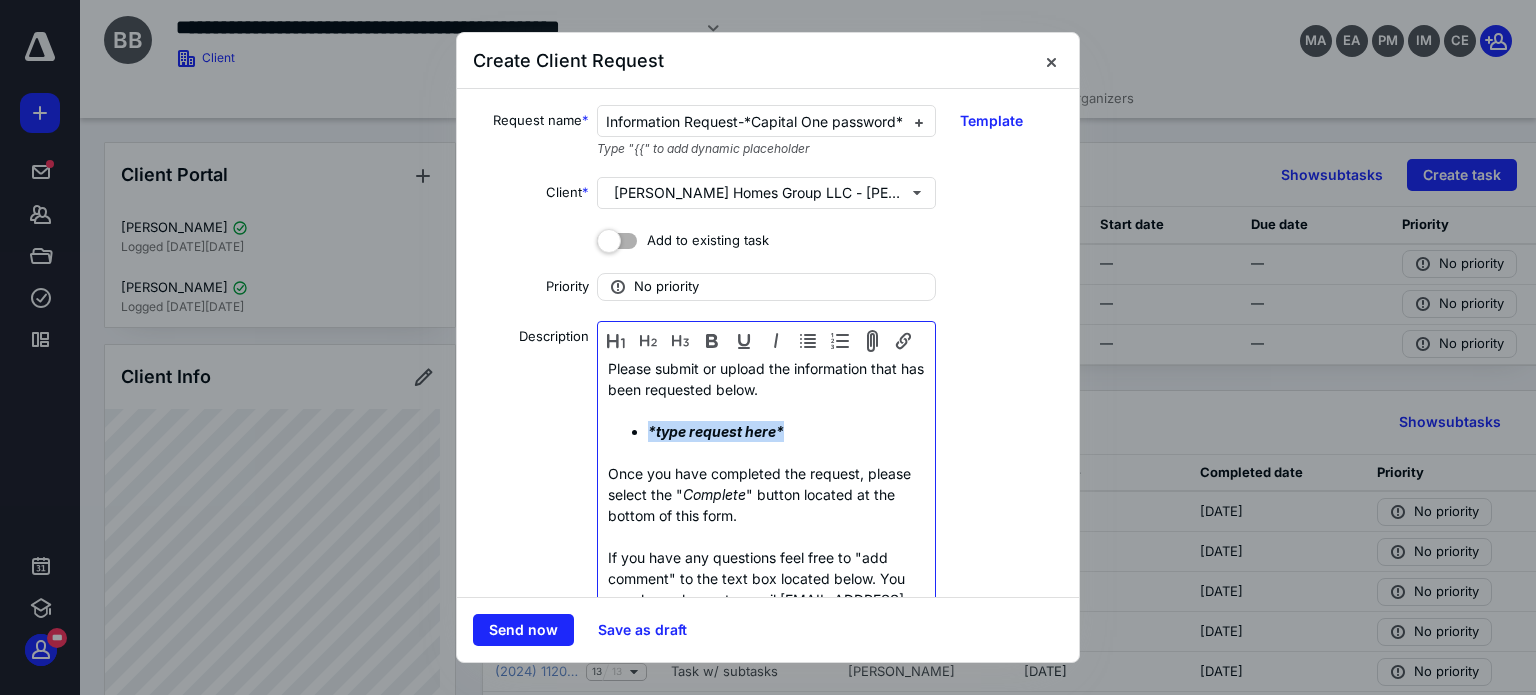 drag, startPoint x: 784, startPoint y: 431, endPoint x: 648, endPoint y: 435, distance: 136.0588 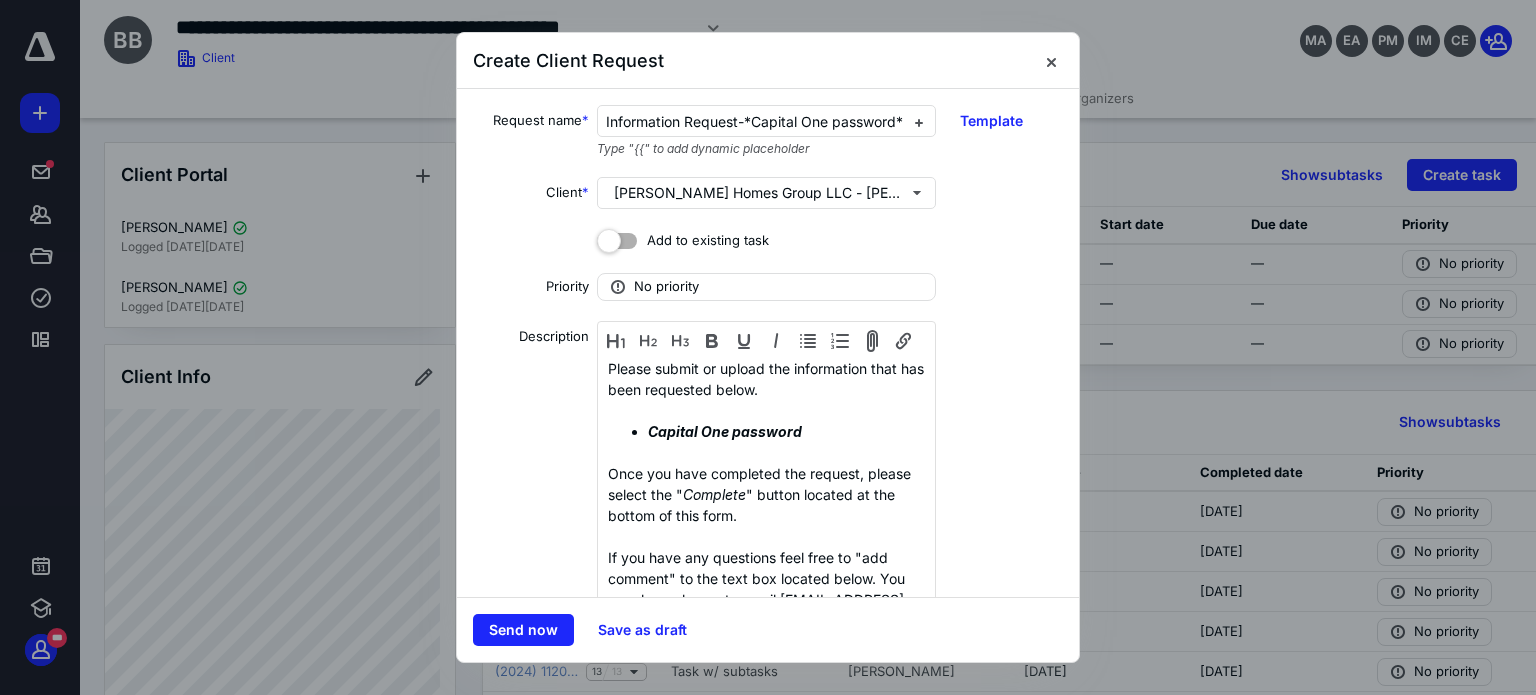 click at bounding box center (768, 347) 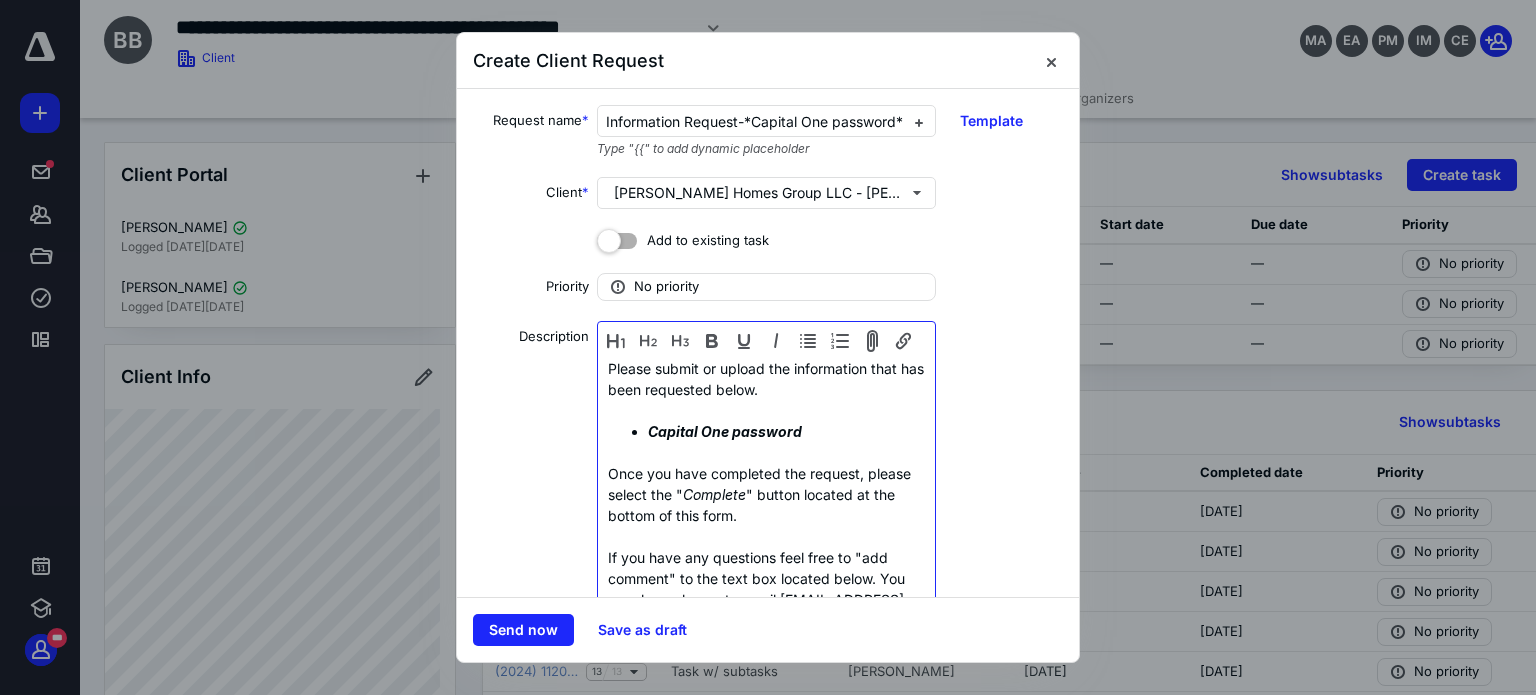 click on "Capital One password" at bounding box center [786, 431] 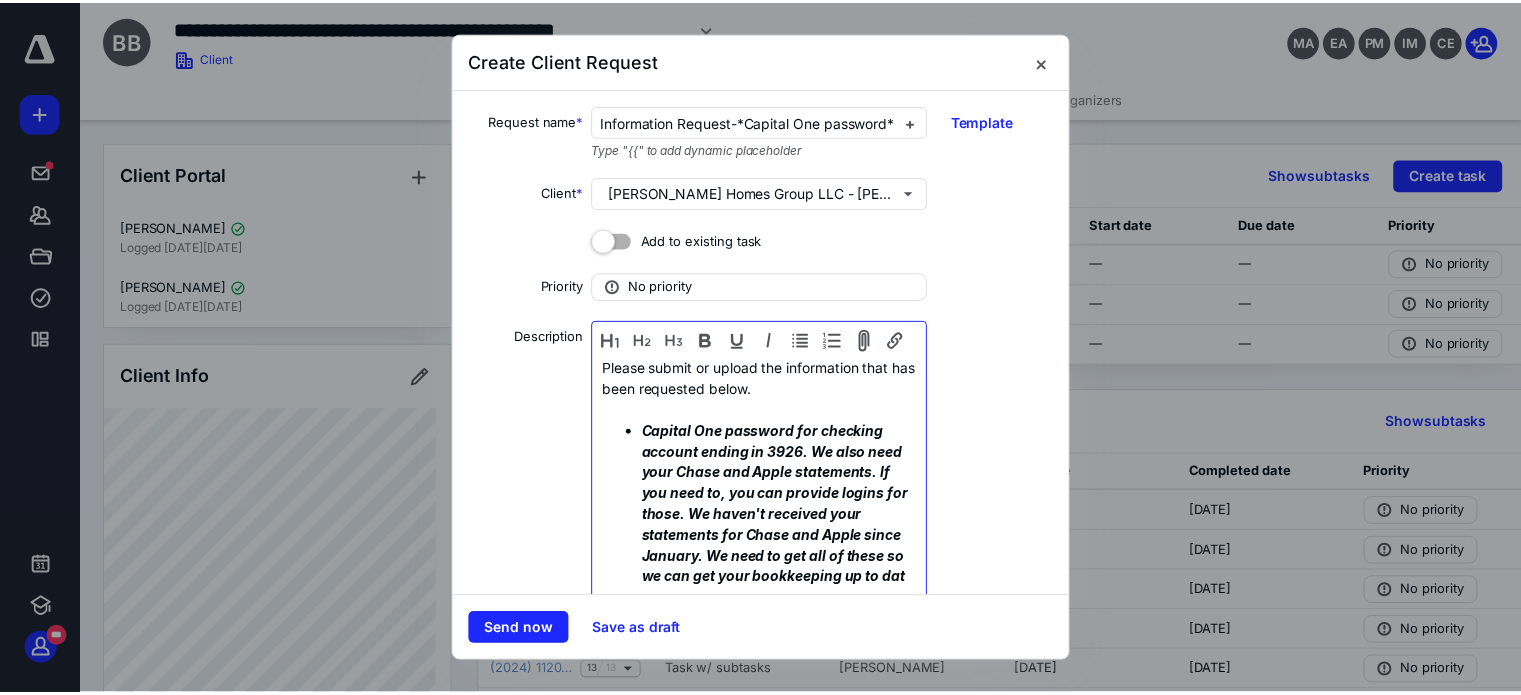scroll, scrollTop: 9, scrollLeft: 0, axis: vertical 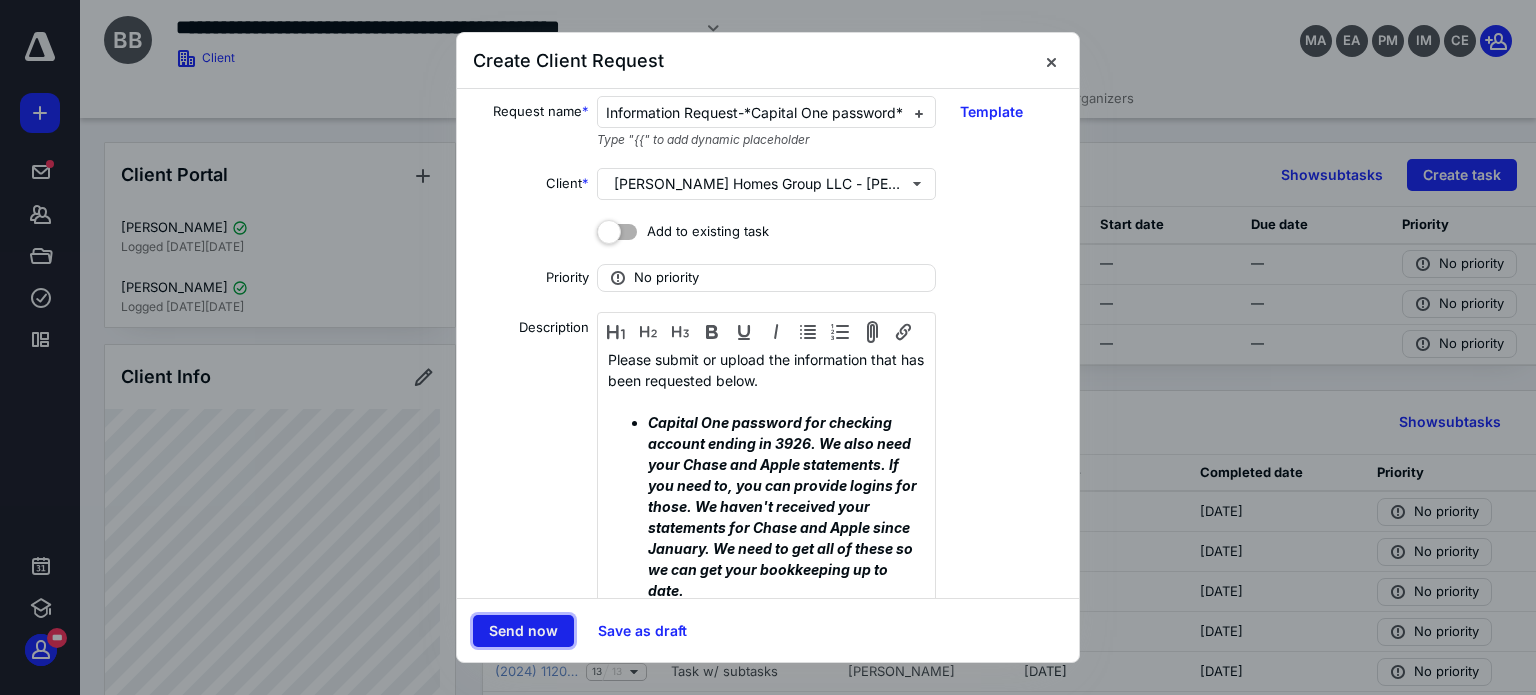 click on "Send now" at bounding box center [523, 631] 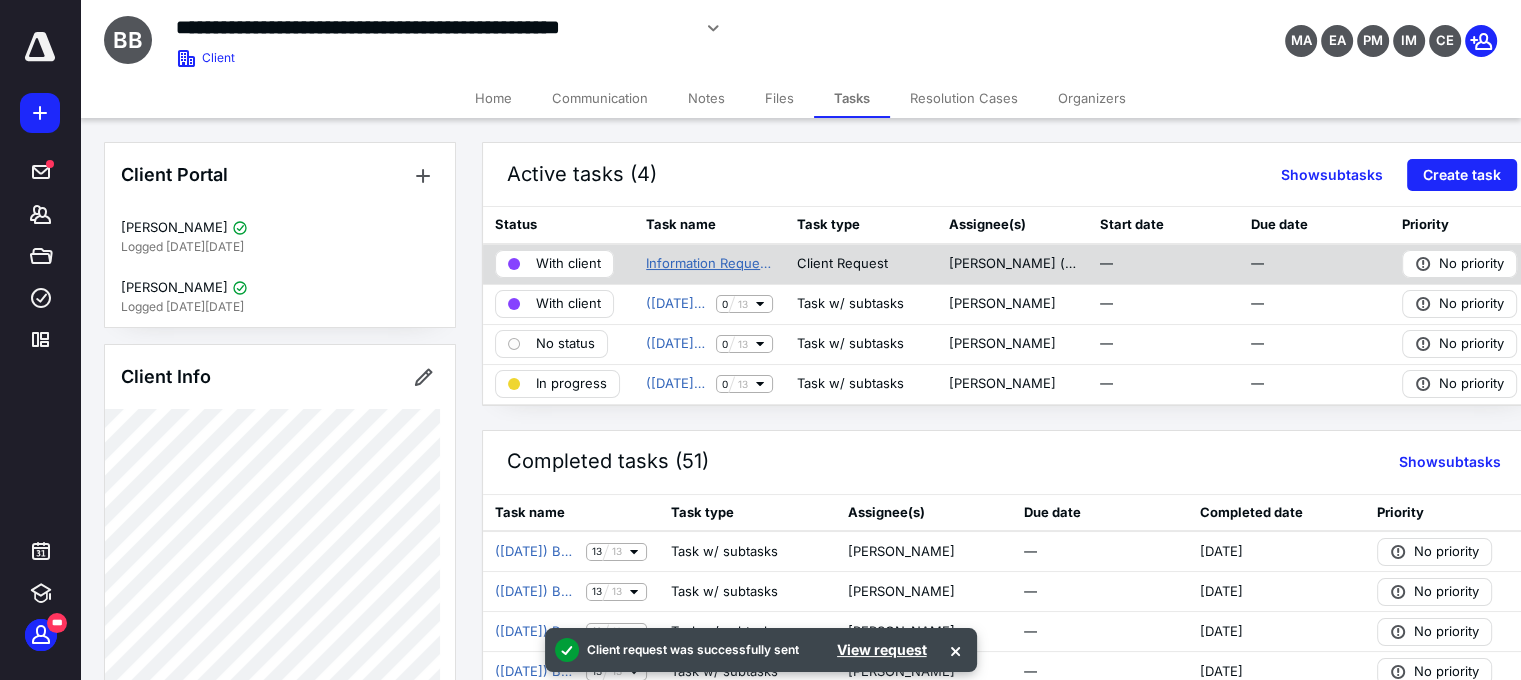 click on "Information Request-*Capital One password*" at bounding box center (709, 264) 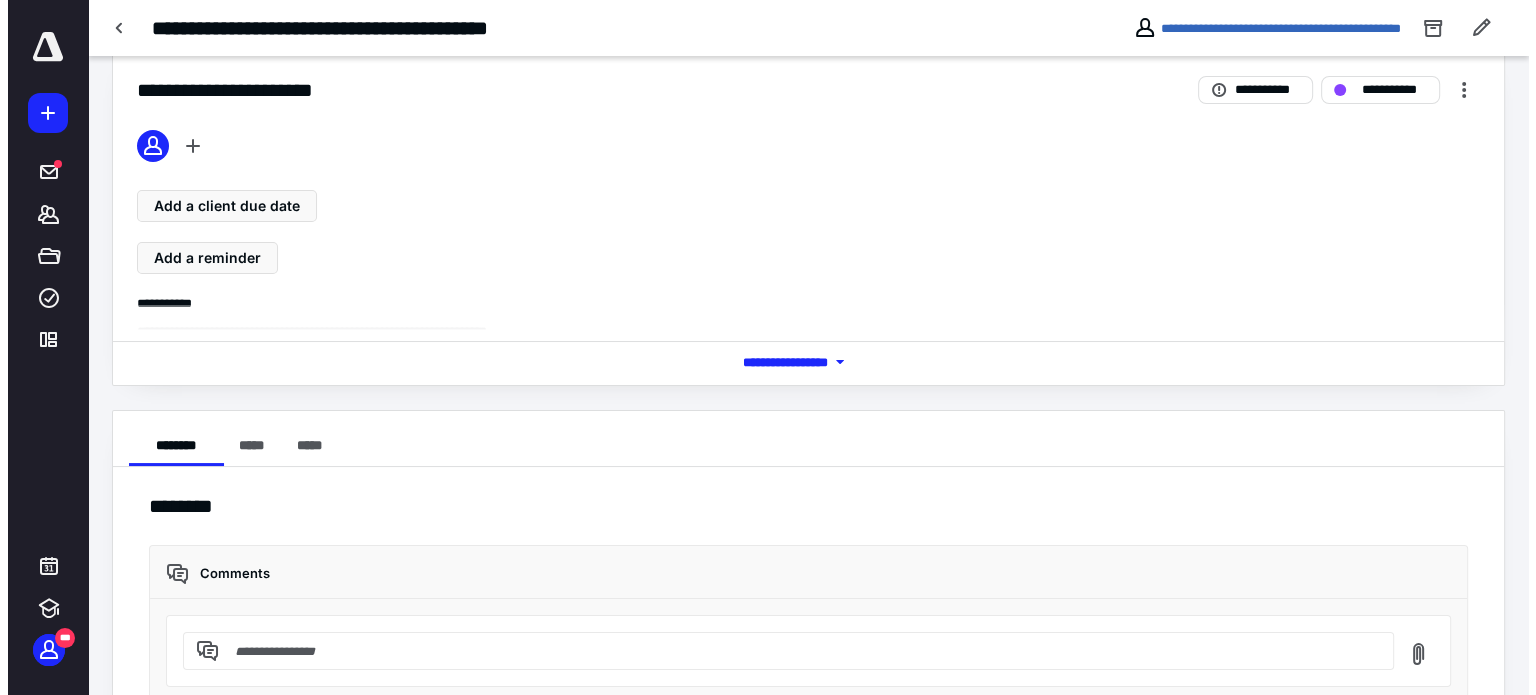 scroll, scrollTop: 0, scrollLeft: 0, axis: both 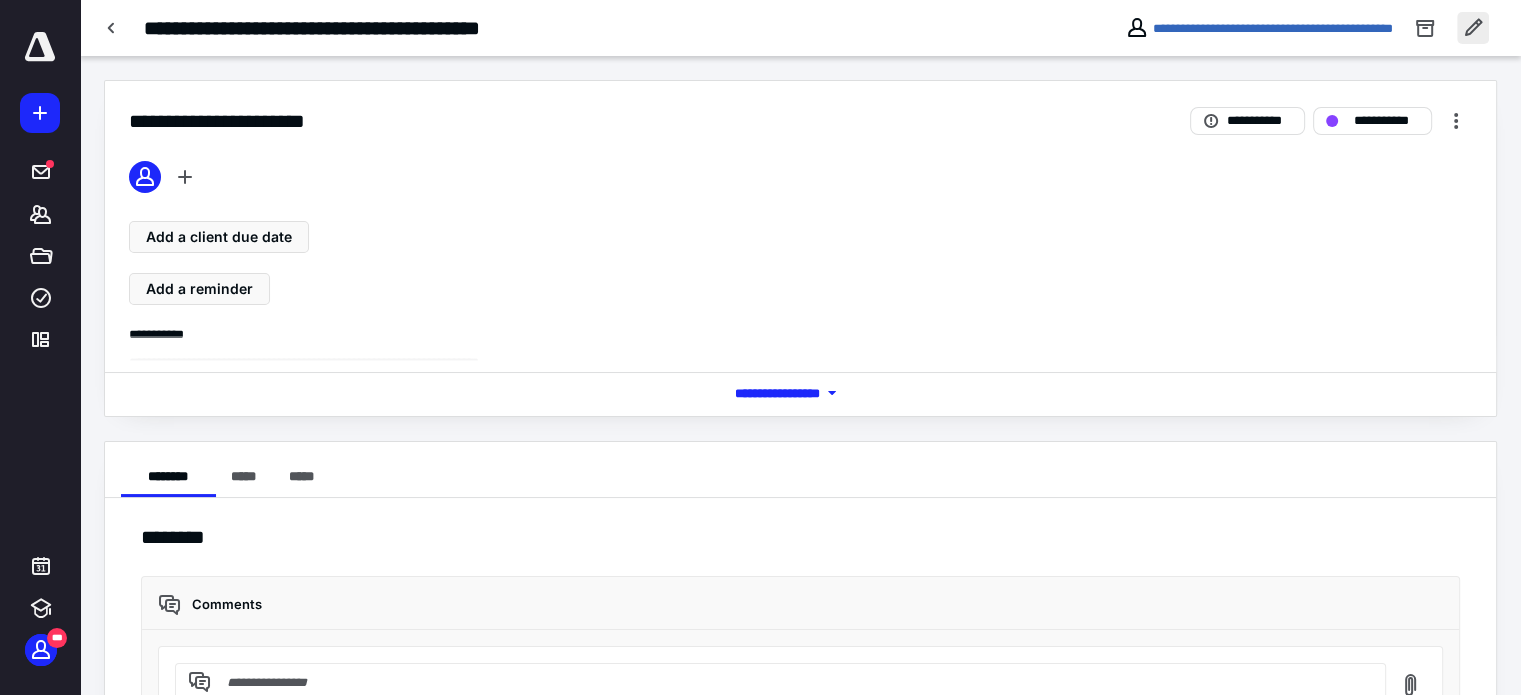 click at bounding box center [1473, 28] 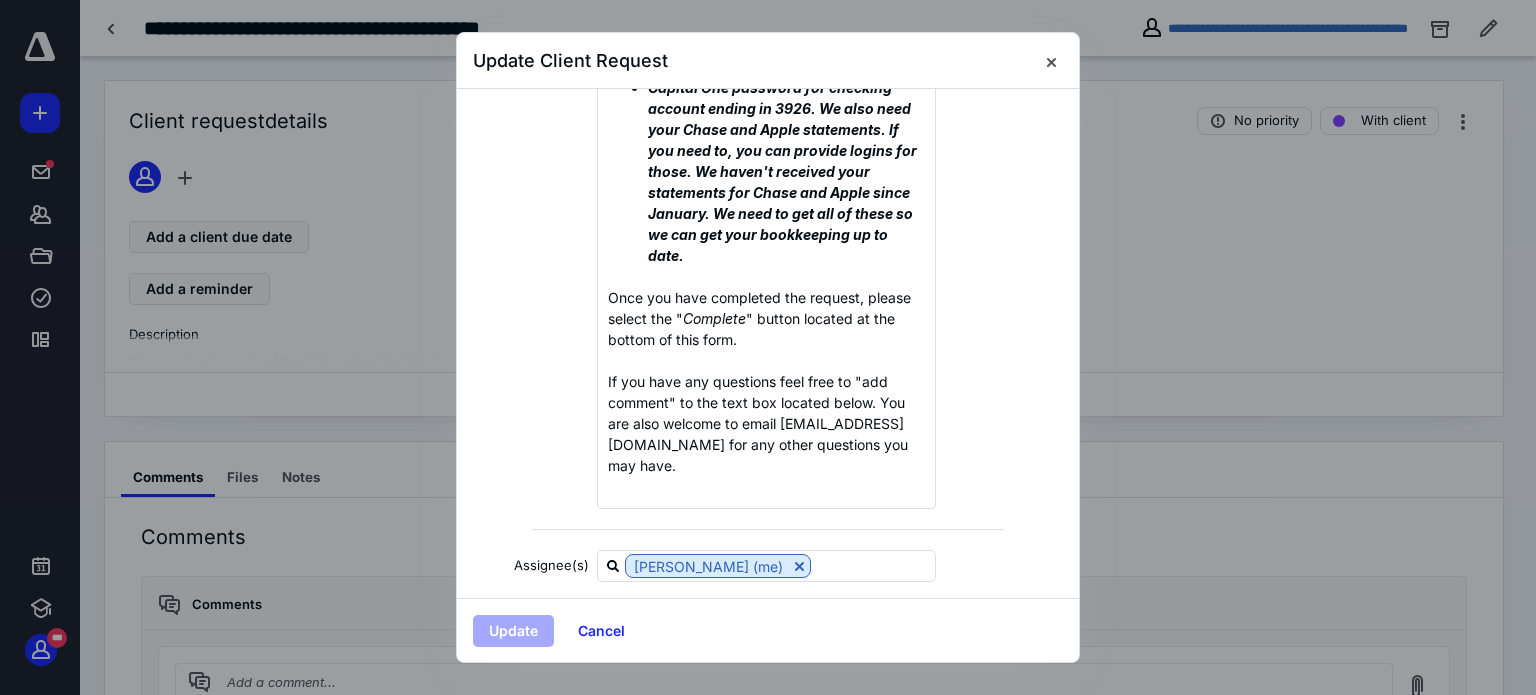 scroll, scrollTop: 424, scrollLeft: 0, axis: vertical 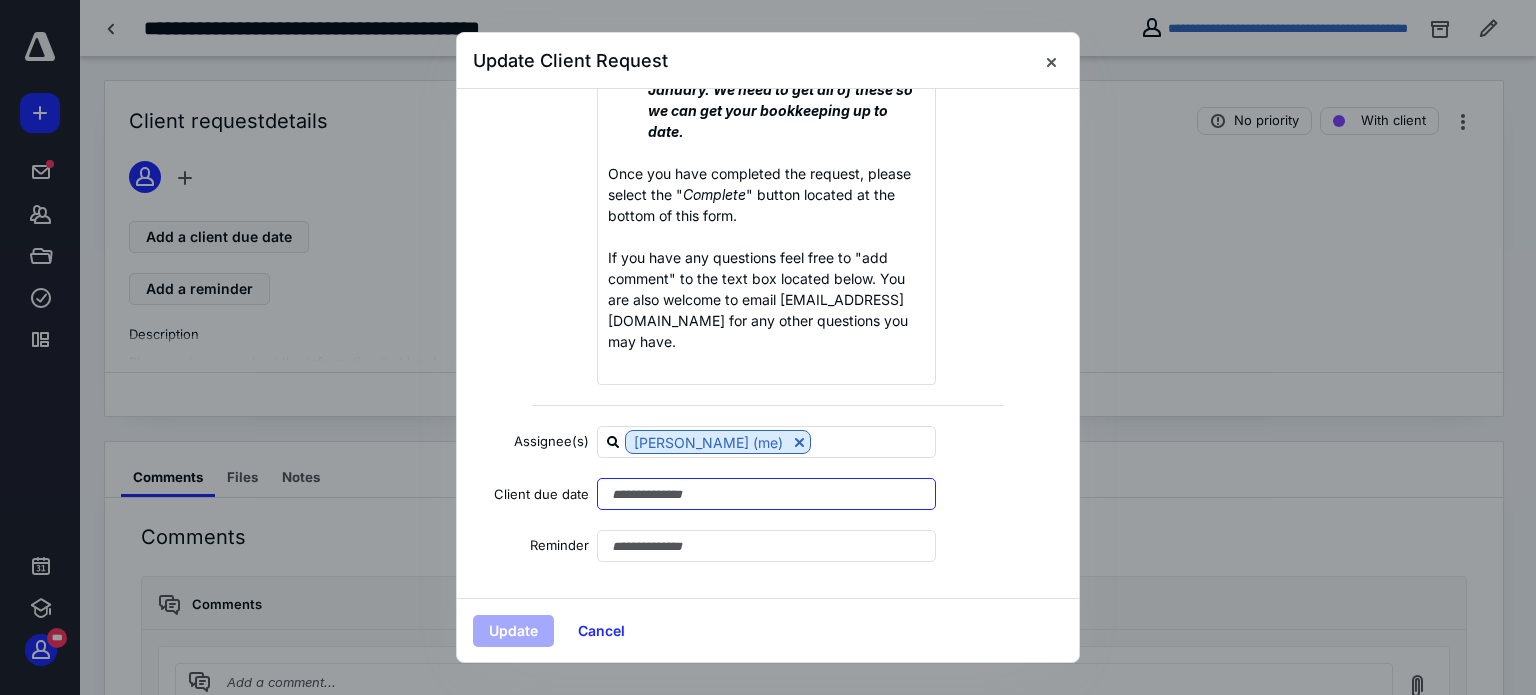 click at bounding box center [766, 494] 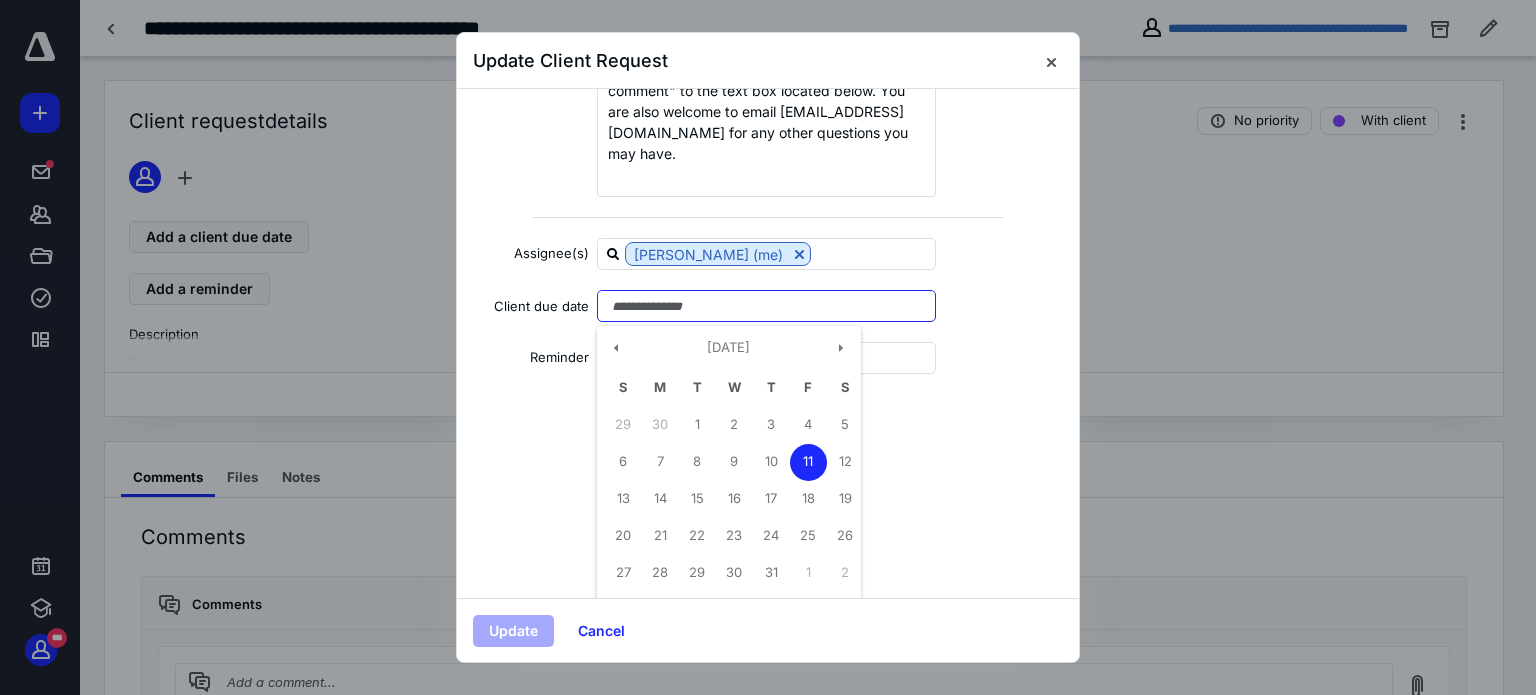 scroll, scrollTop: 624, scrollLeft: 0, axis: vertical 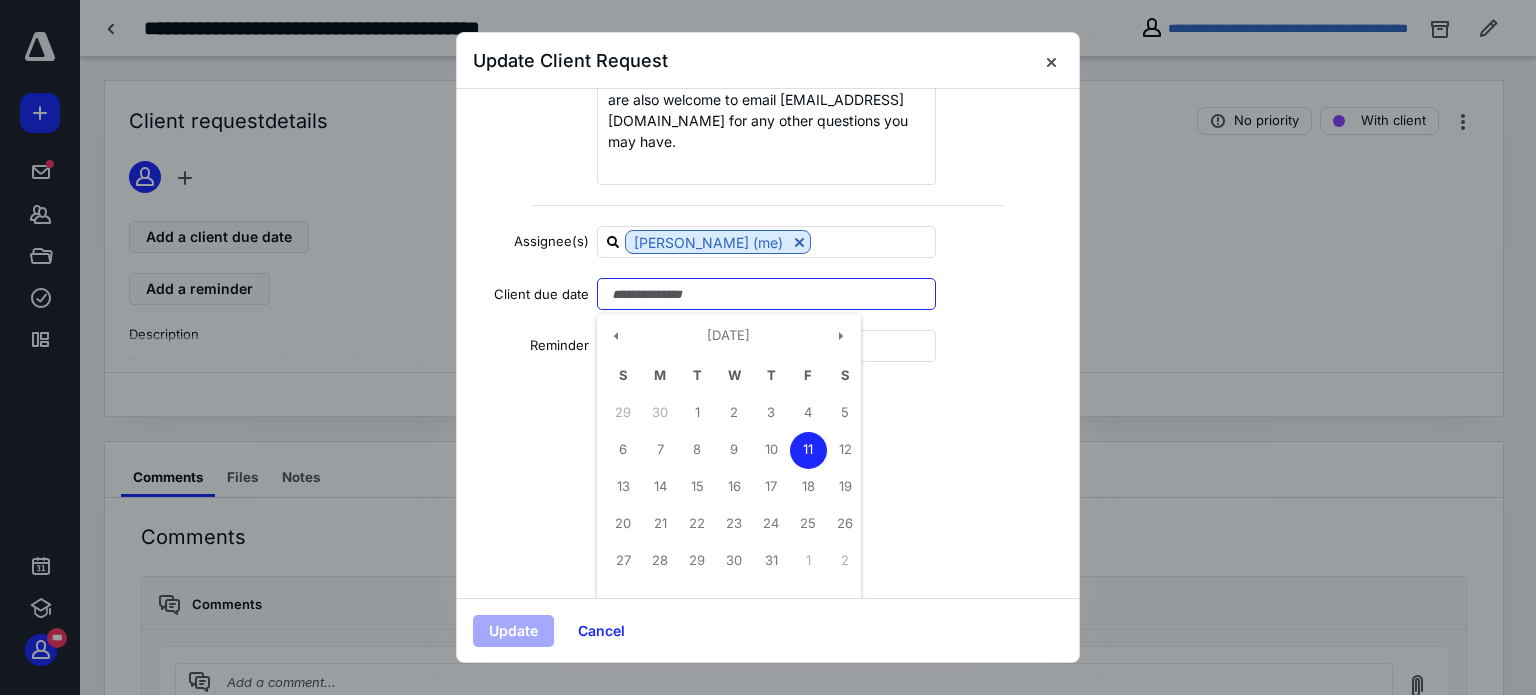click on "11" at bounding box center (808, 450) 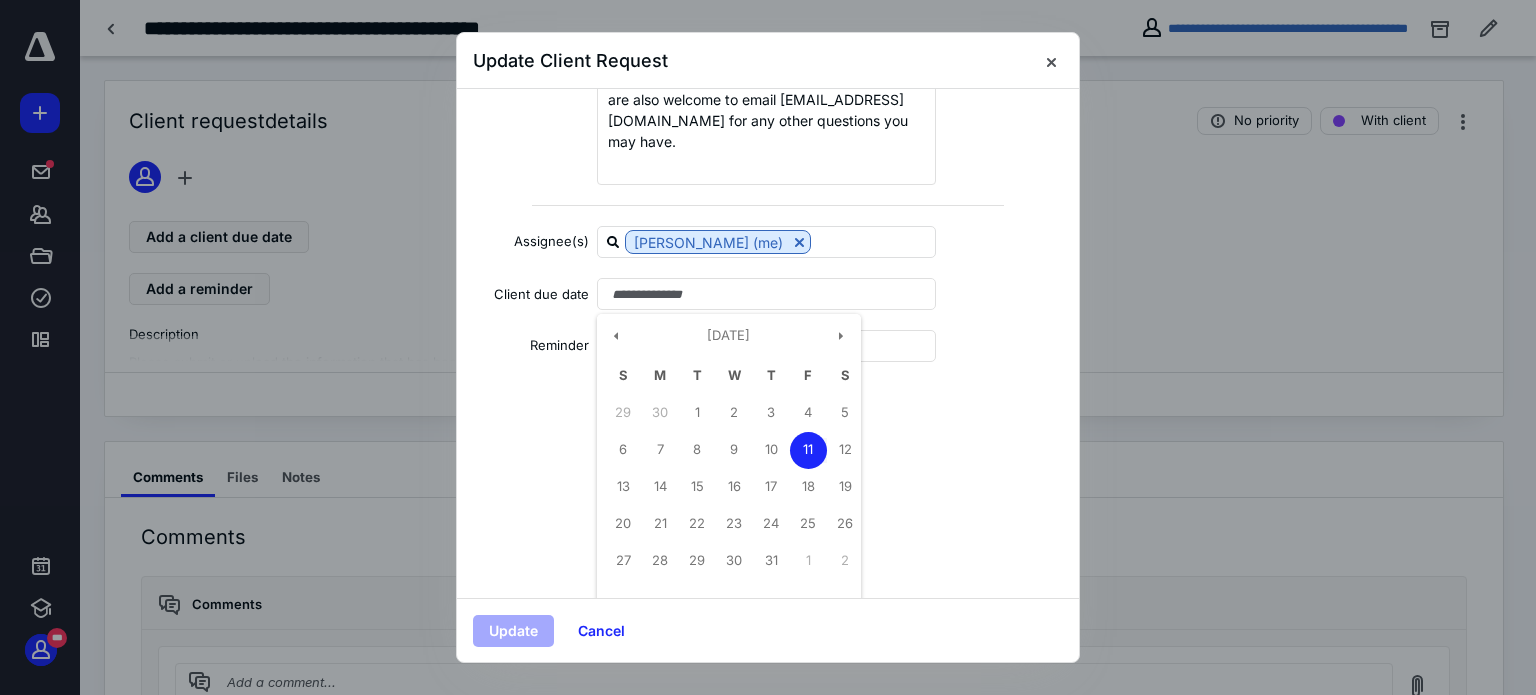 type on "**********" 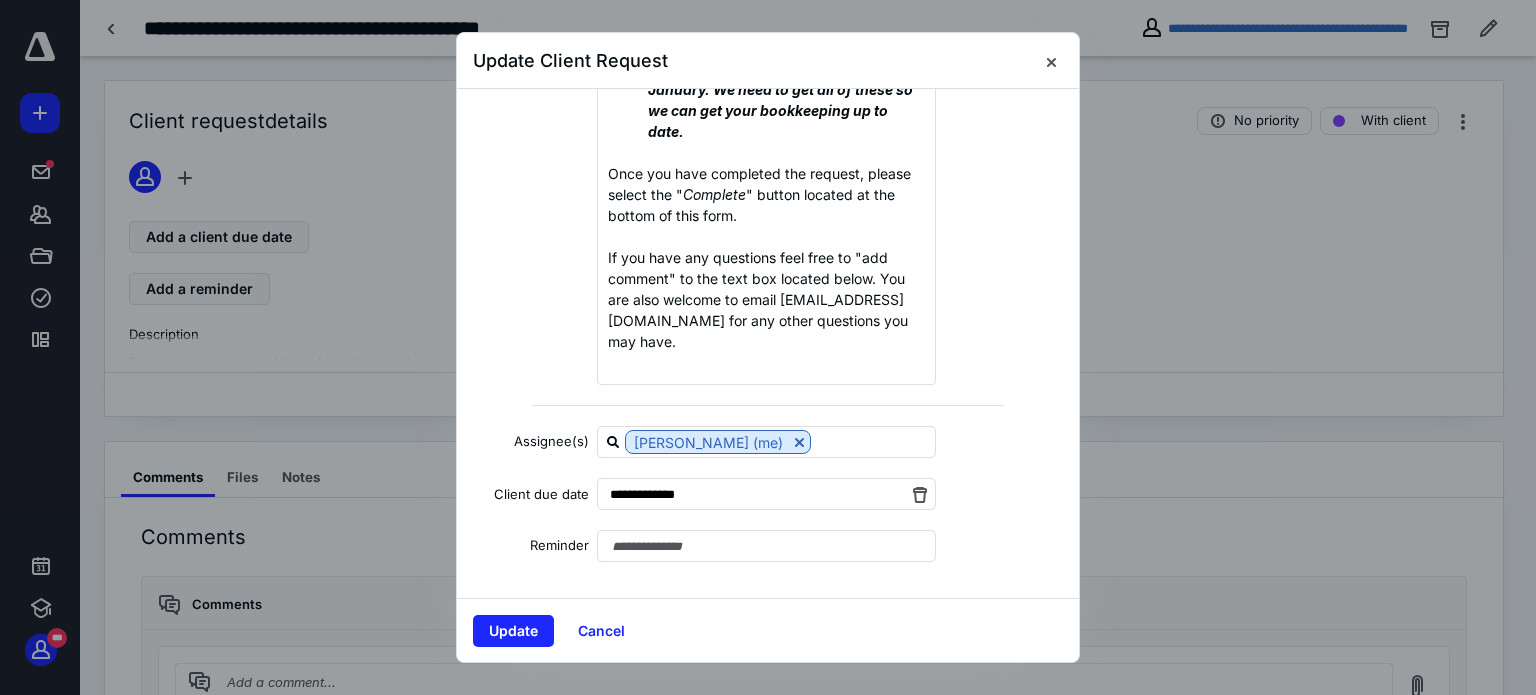 scroll, scrollTop: 424, scrollLeft: 0, axis: vertical 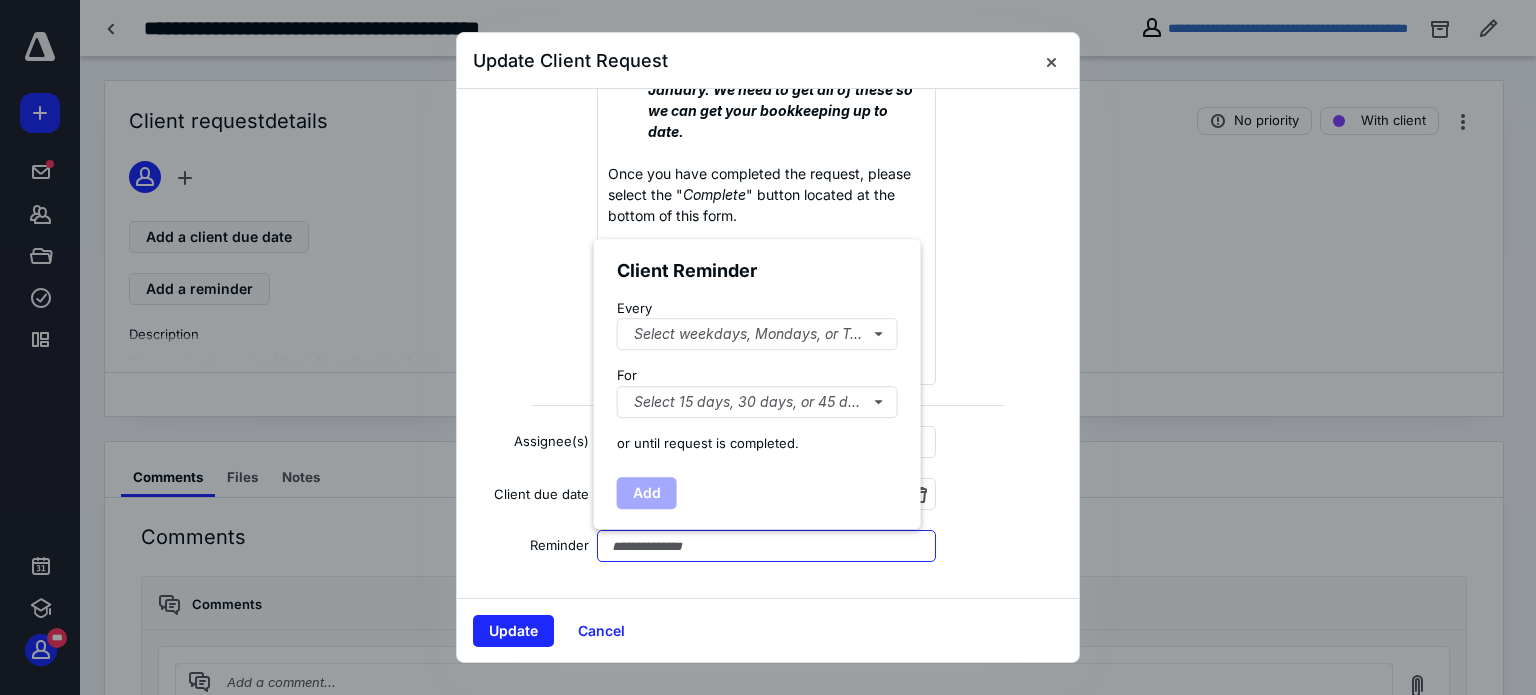 click at bounding box center (766, 546) 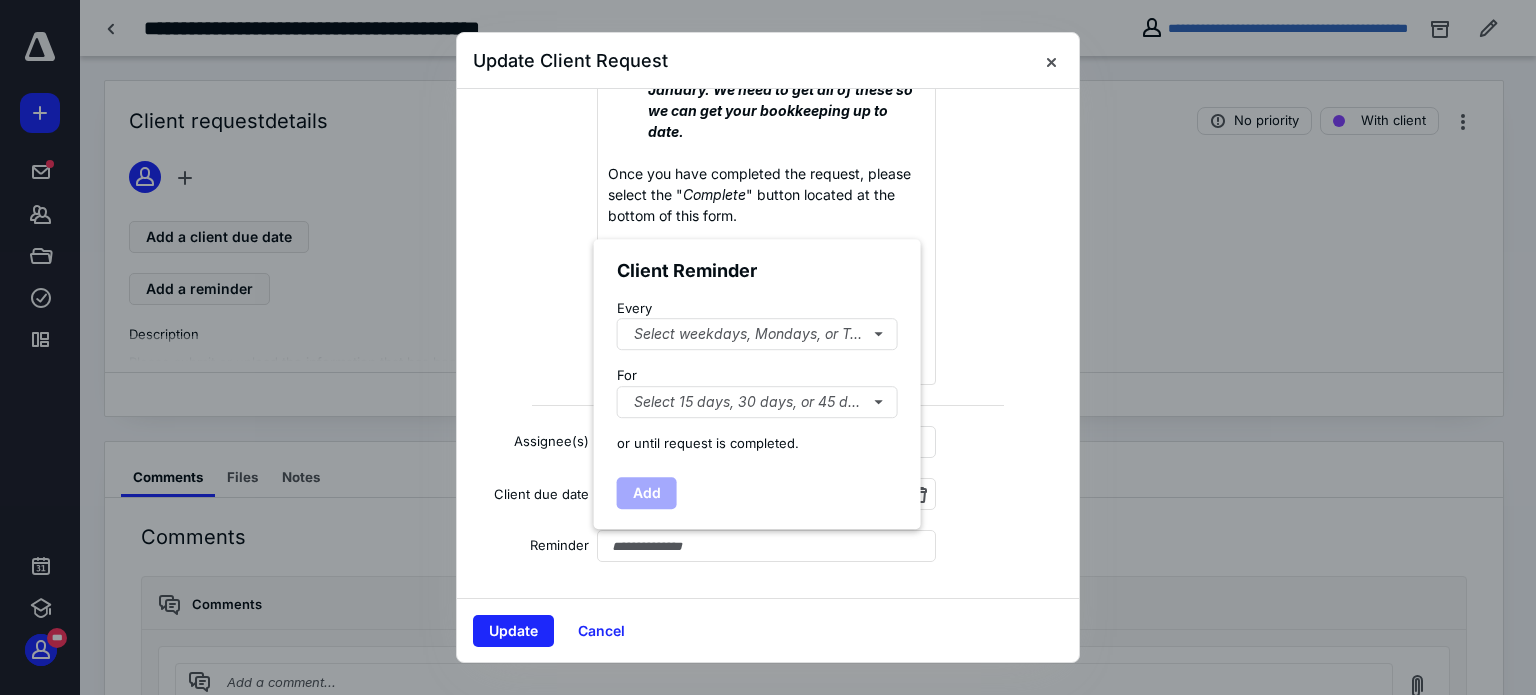 click on "Every Select weekdays, Mondays, or Tues..." at bounding box center [757, 325] 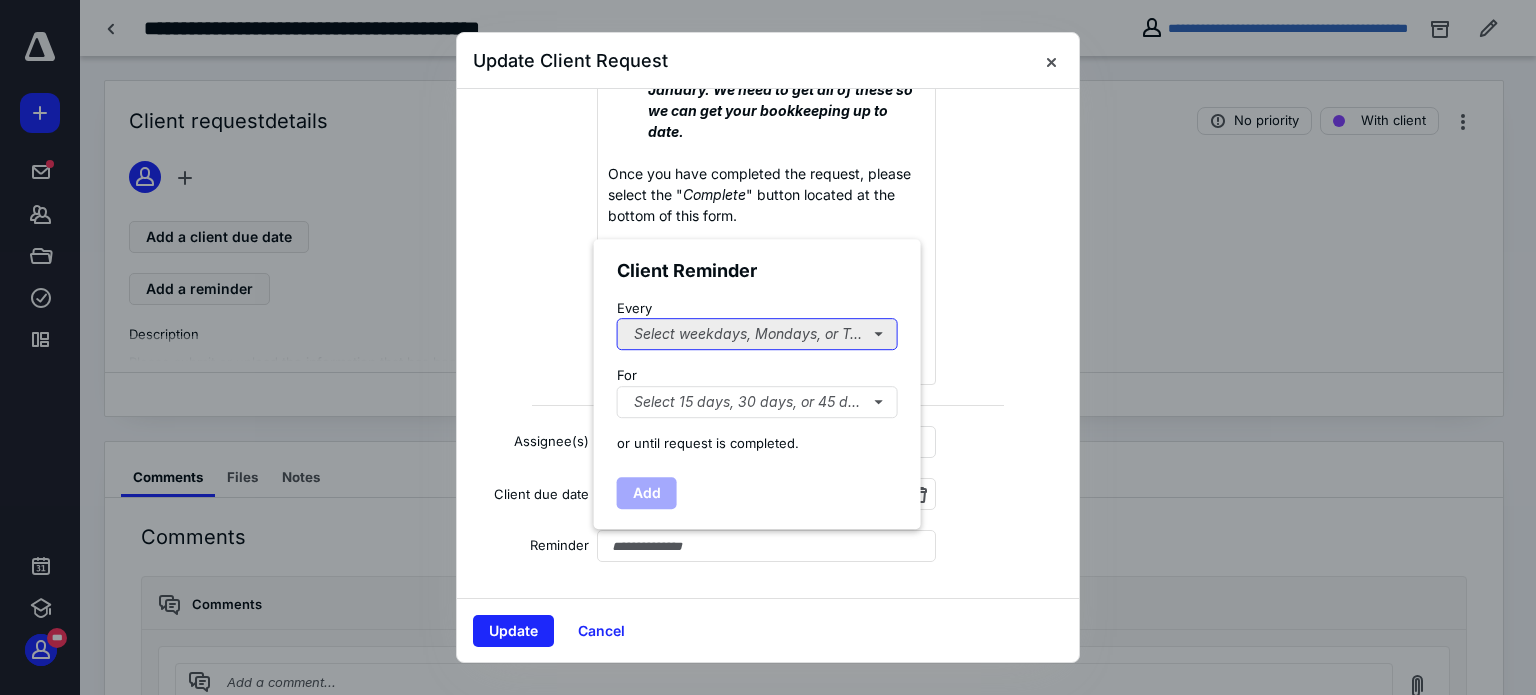 click on "Select weekdays, Mondays, or Tues..." at bounding box center [757, 334] 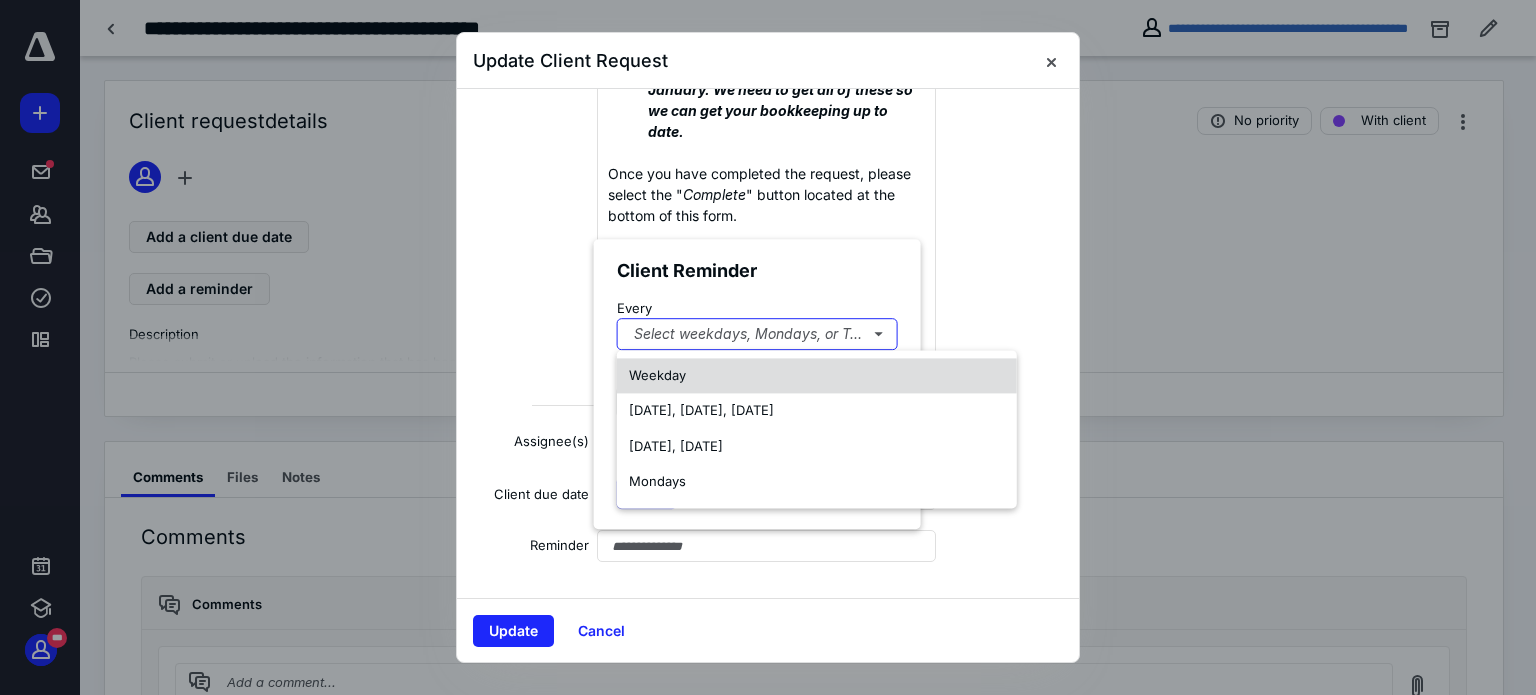 click on "Weekday" at bounding box center [657, 375] 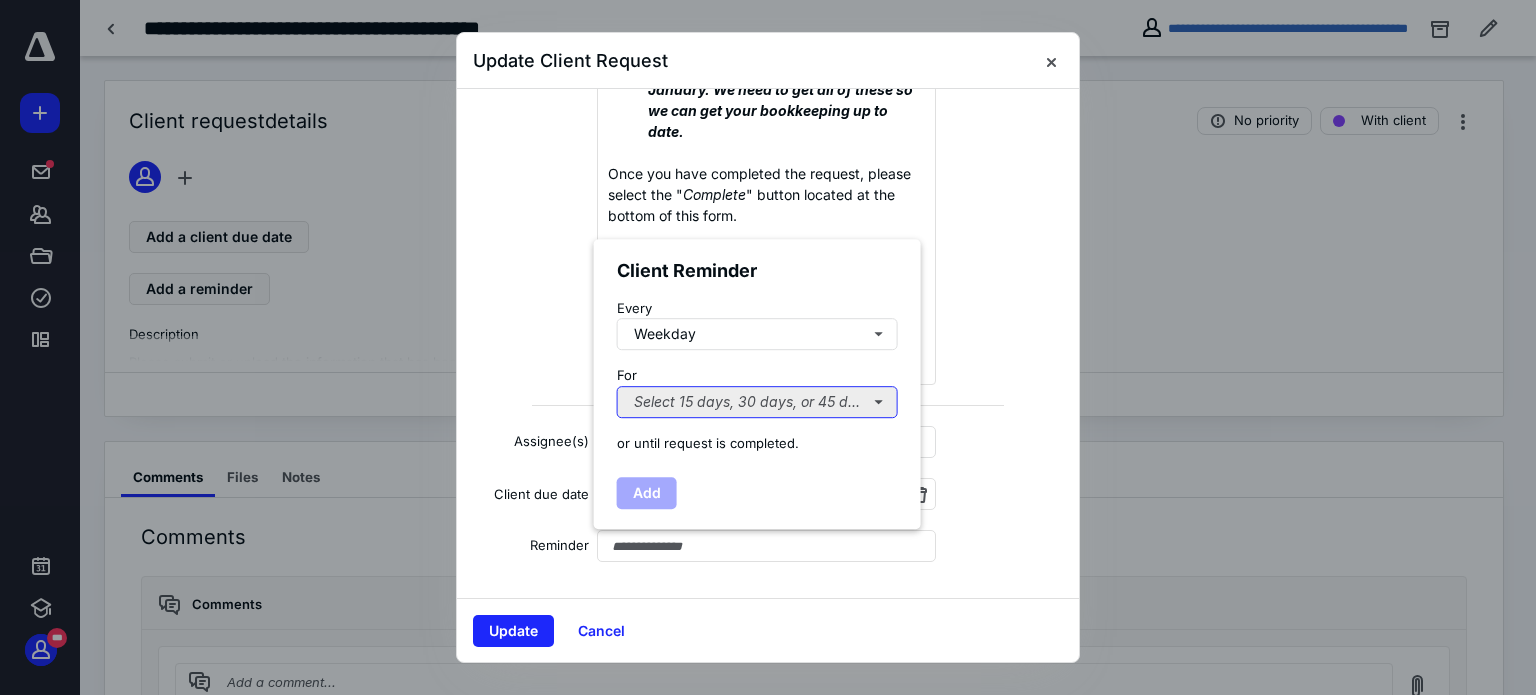 click on "Select 15 days, 30 days, or 45 days..." at bounding box center [757, 402] 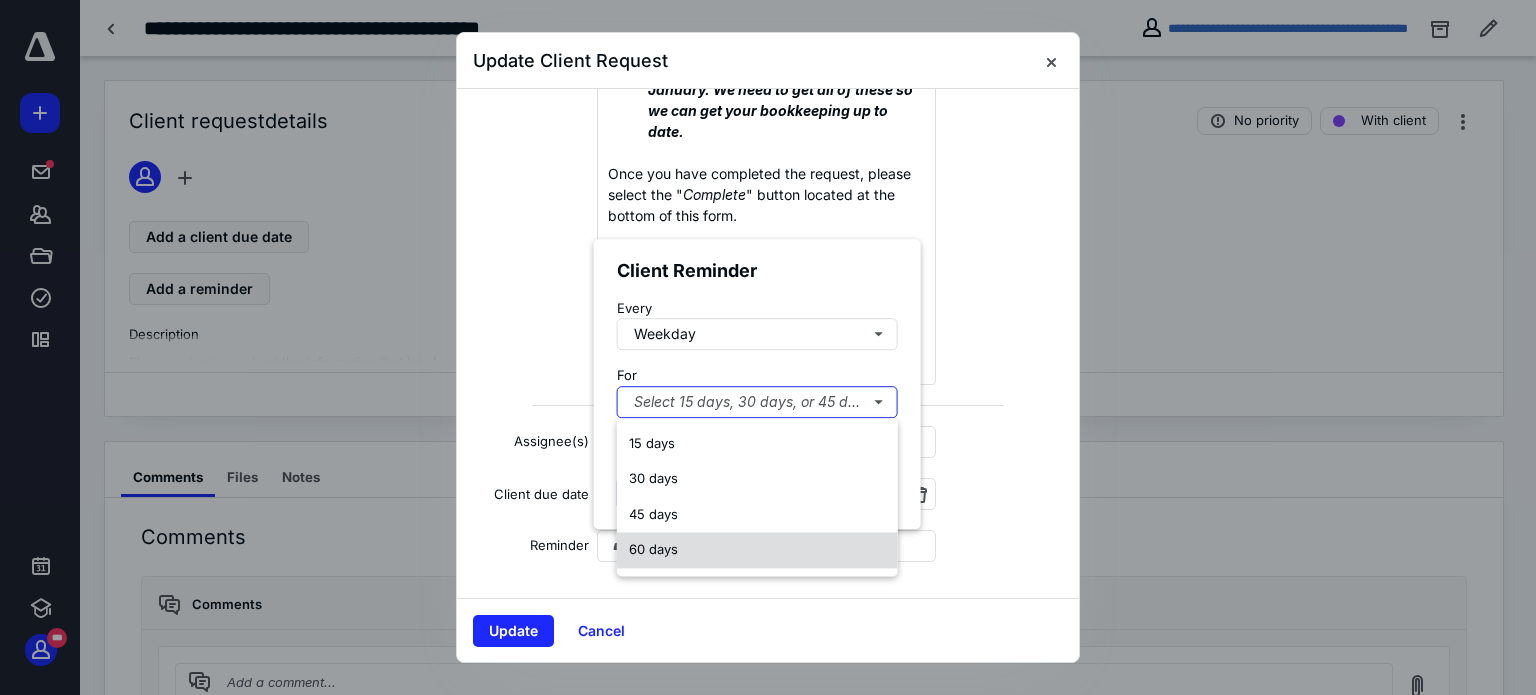 click on "60 days" at bounding box center (653, 550) 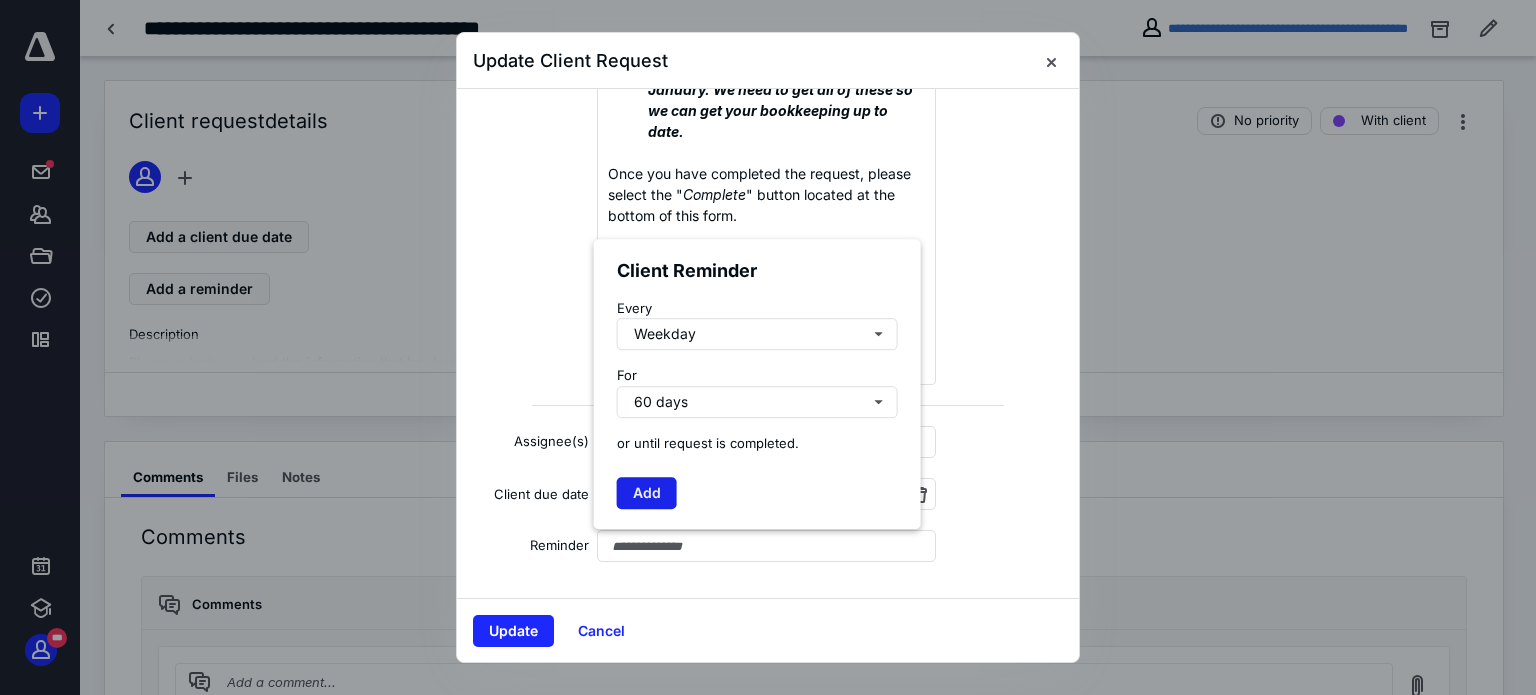 click on "Add" at bounding box center (647, 493) 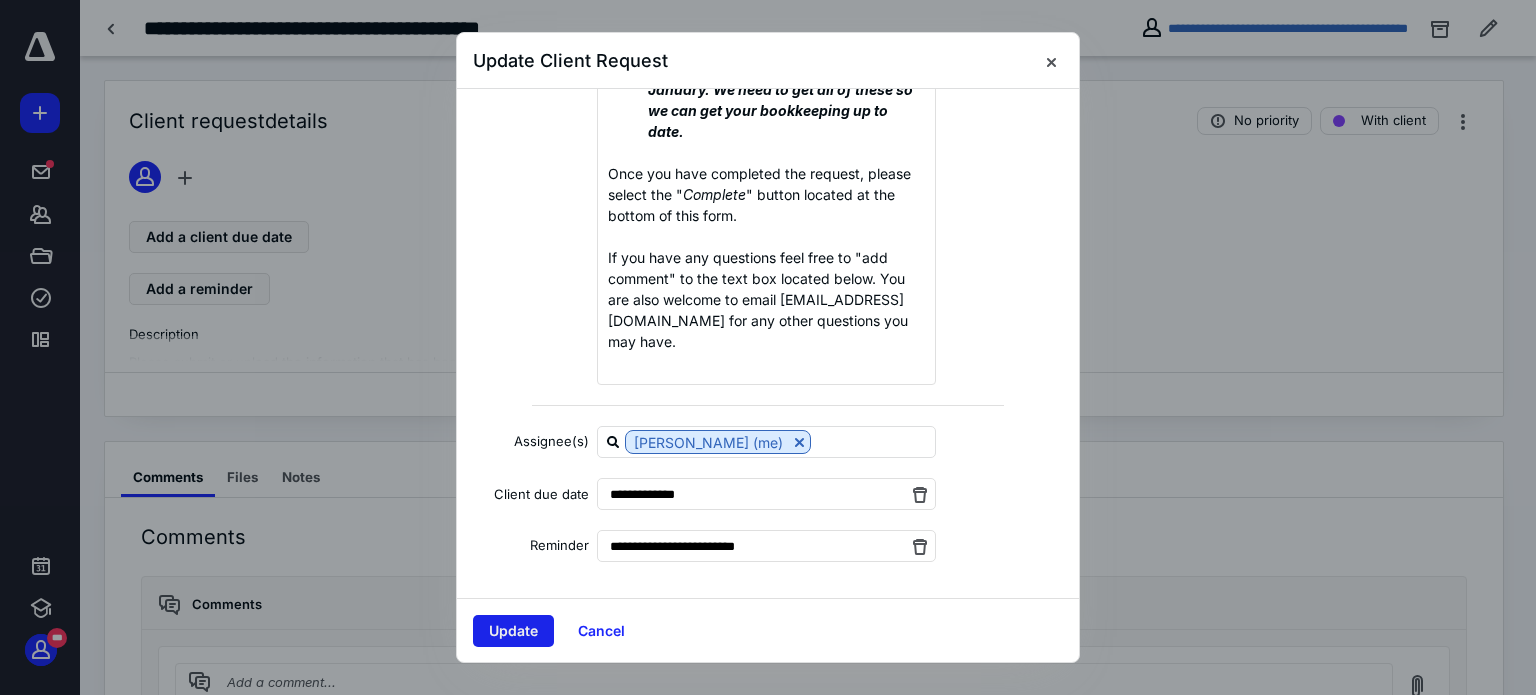 click on "Update" at bounding box center (513, 631) 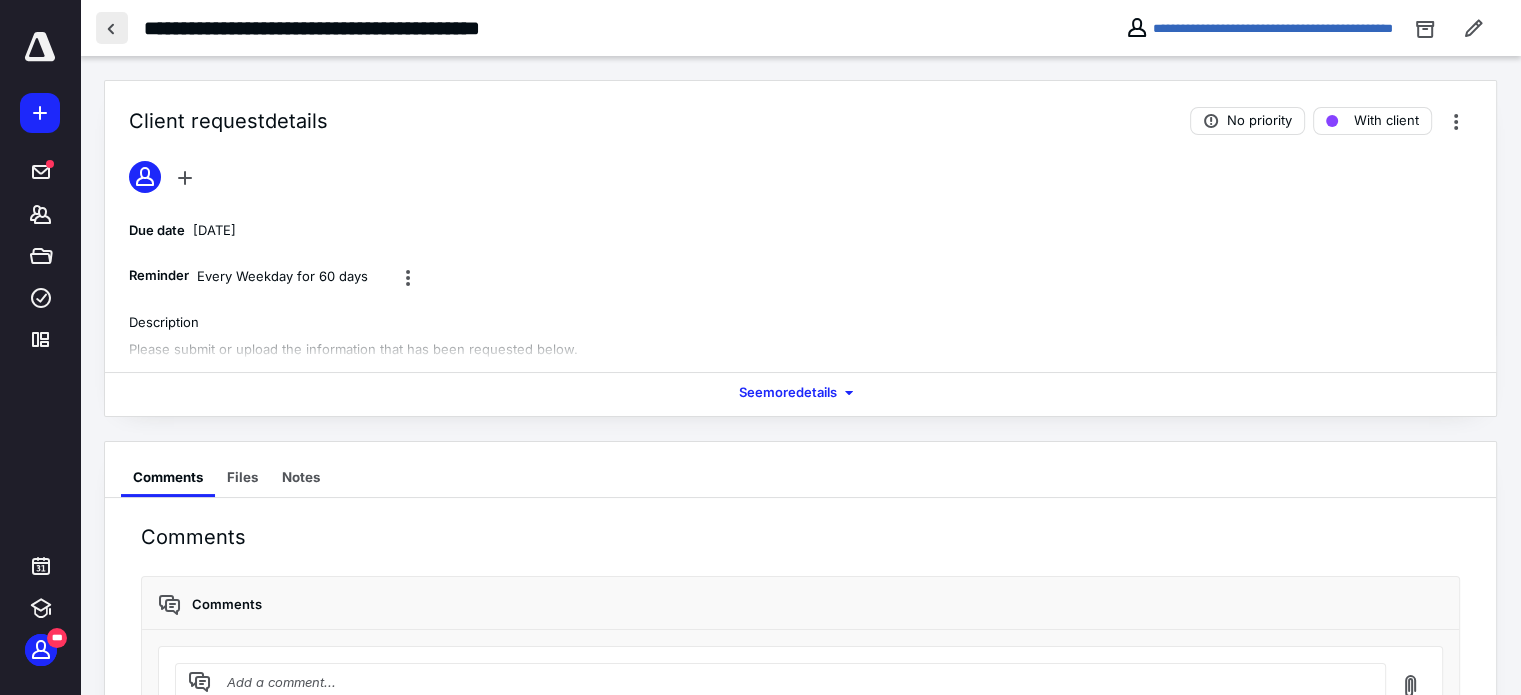 click at bounding box center (112, 28) 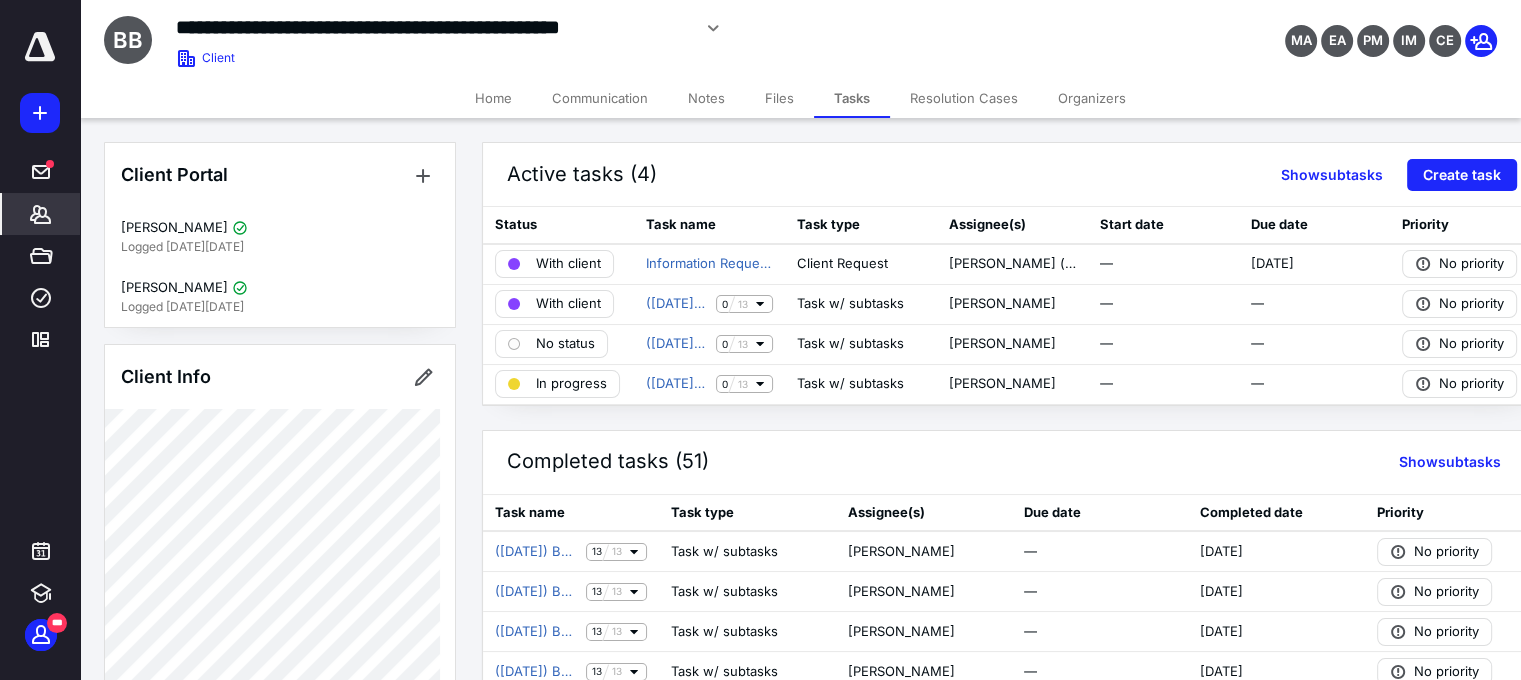click 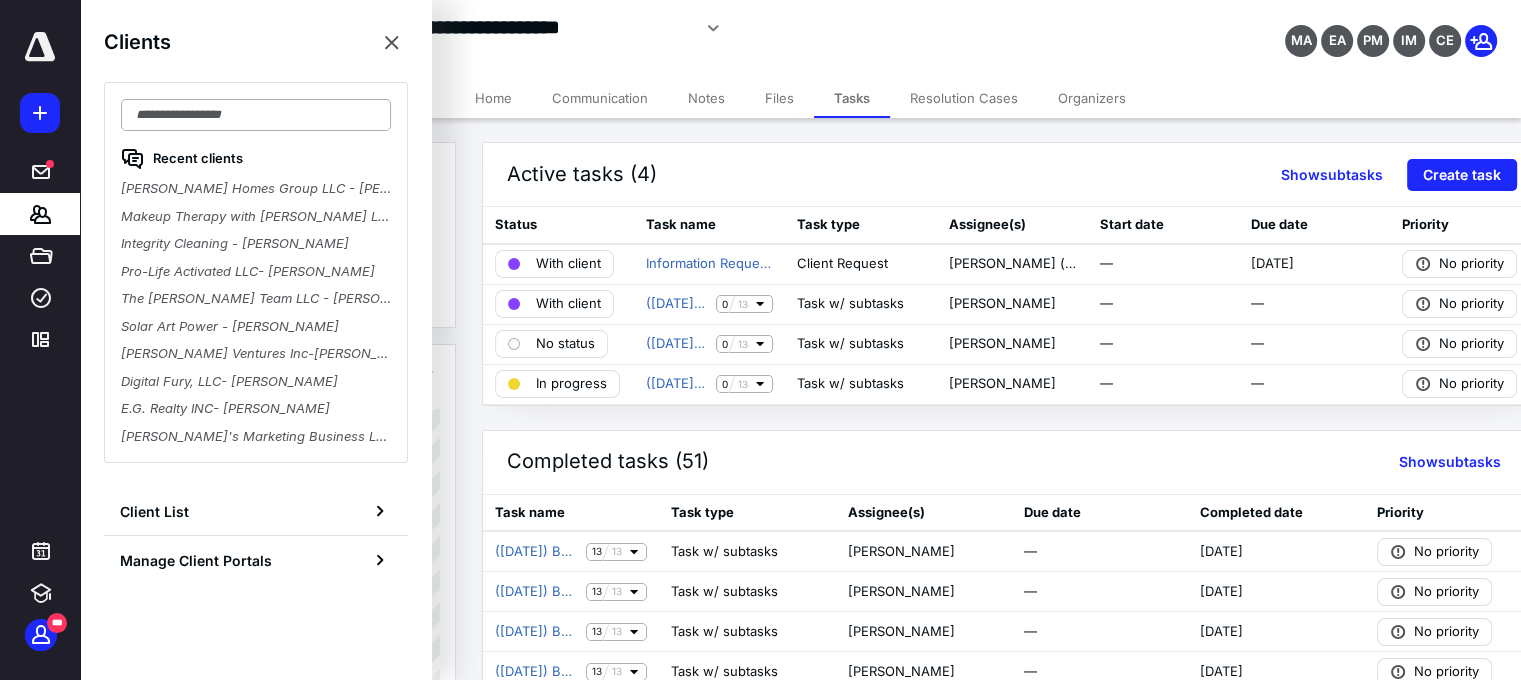 click at bounding box center [256, 115] 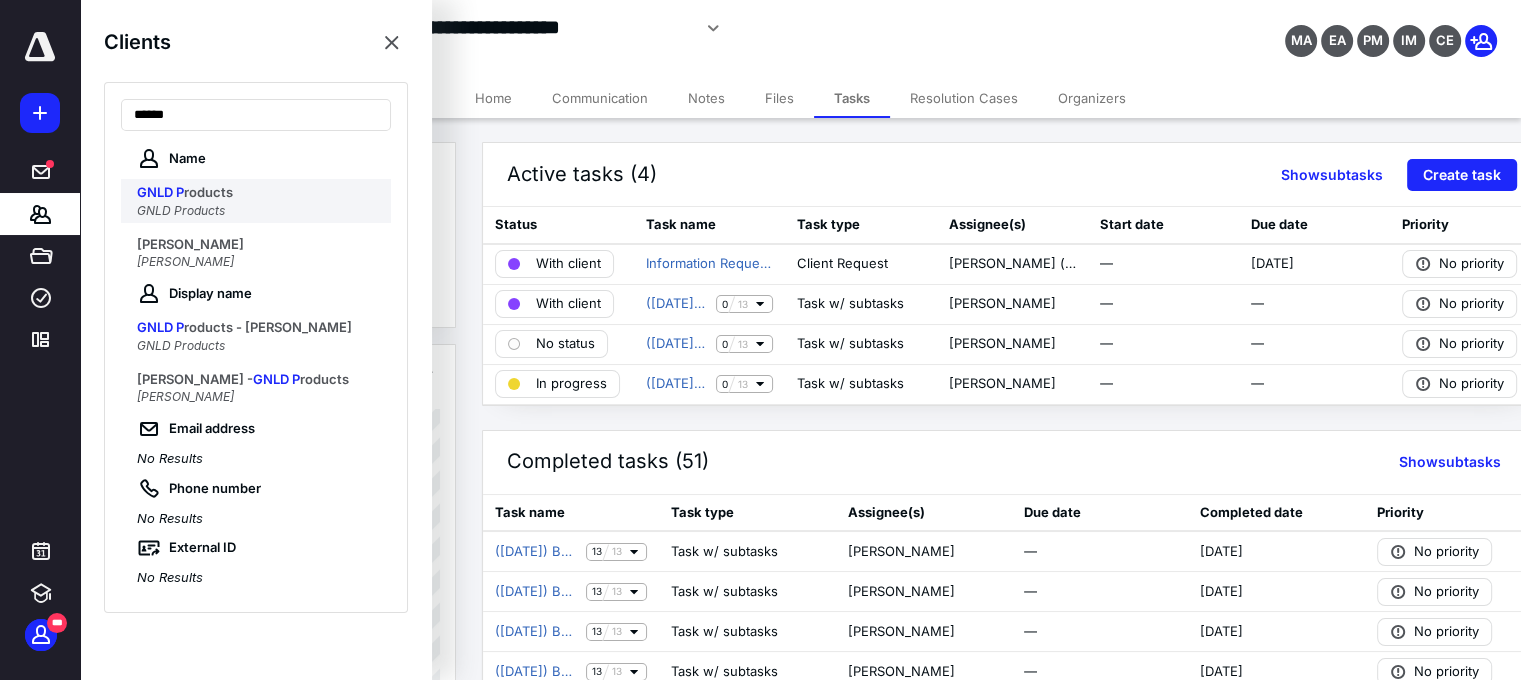 type on "******" 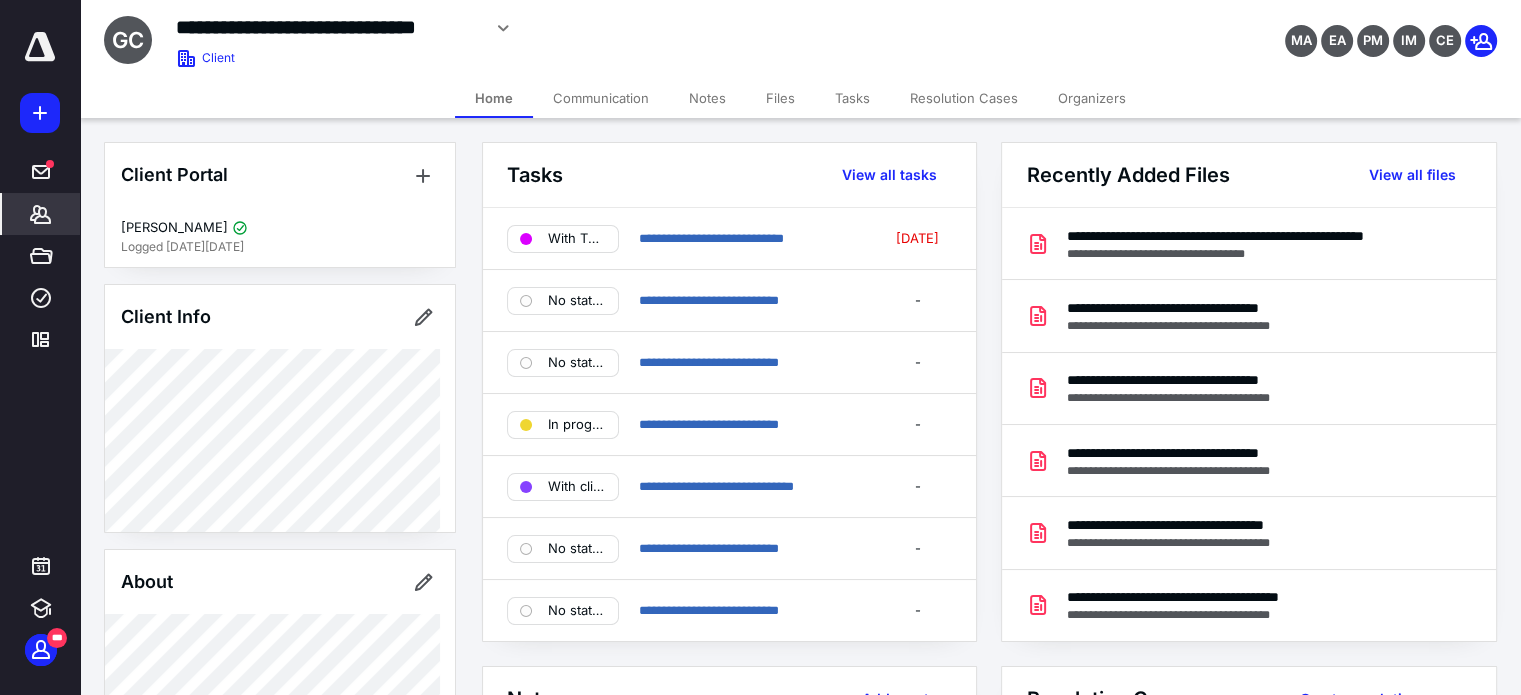 click on "Files" at bounding box center [780, 98] 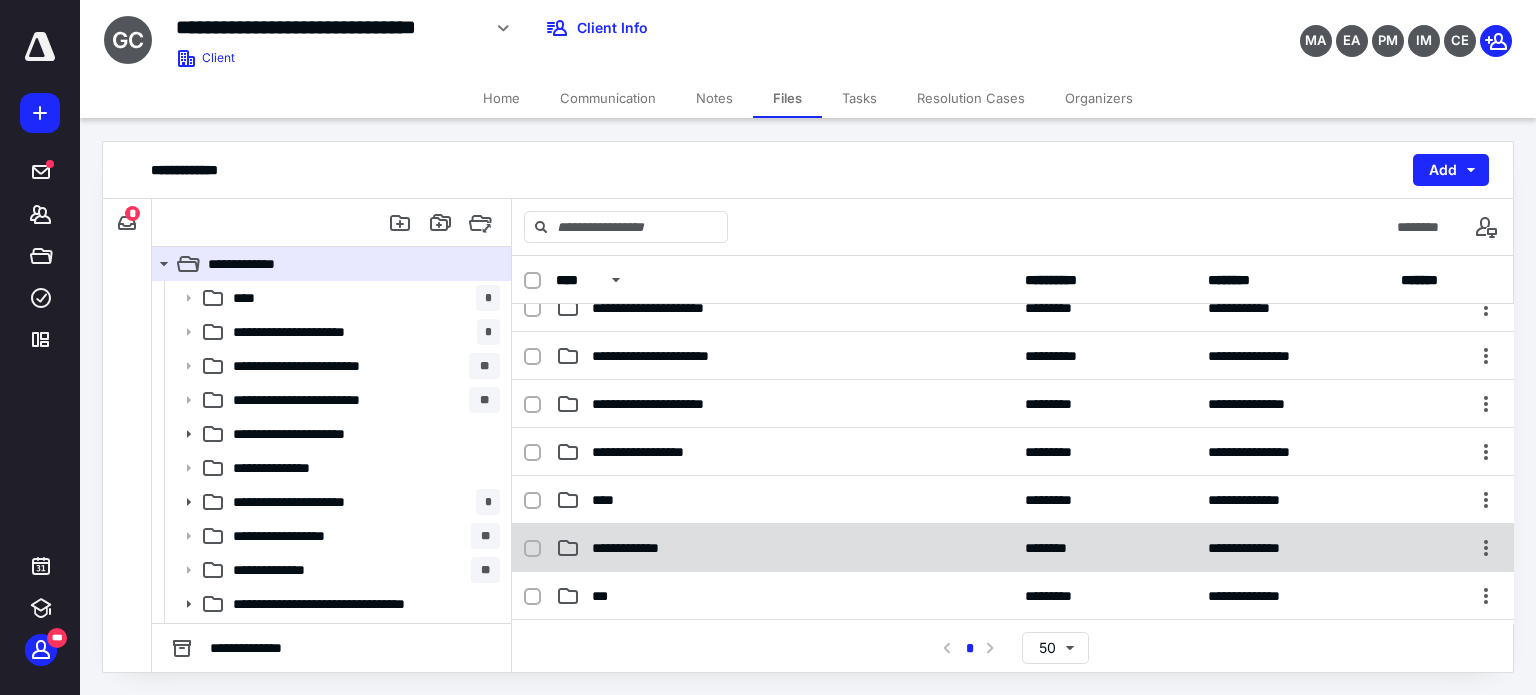 scroll, scrollTop: 600, scrollLeft: 0, axis: vertical 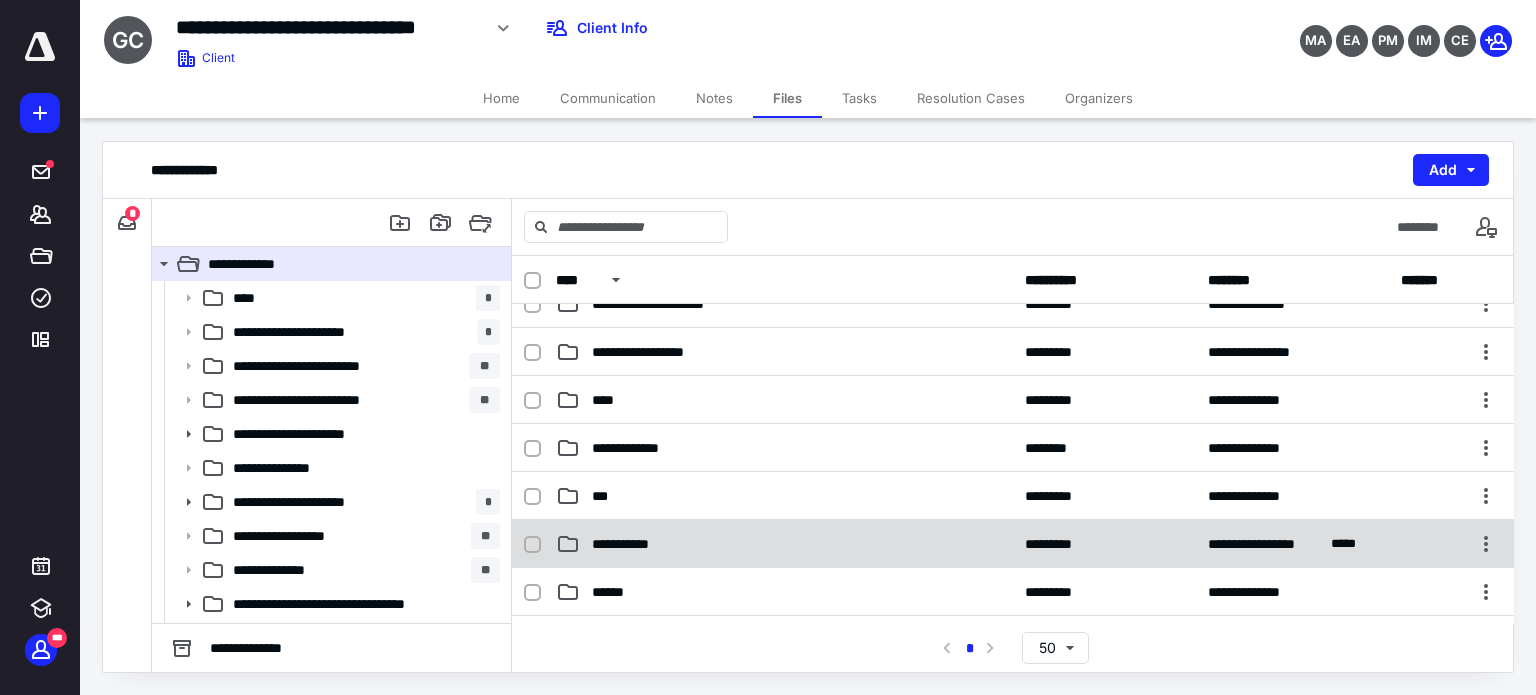 click on "**********" at bounding box center (642, 544) 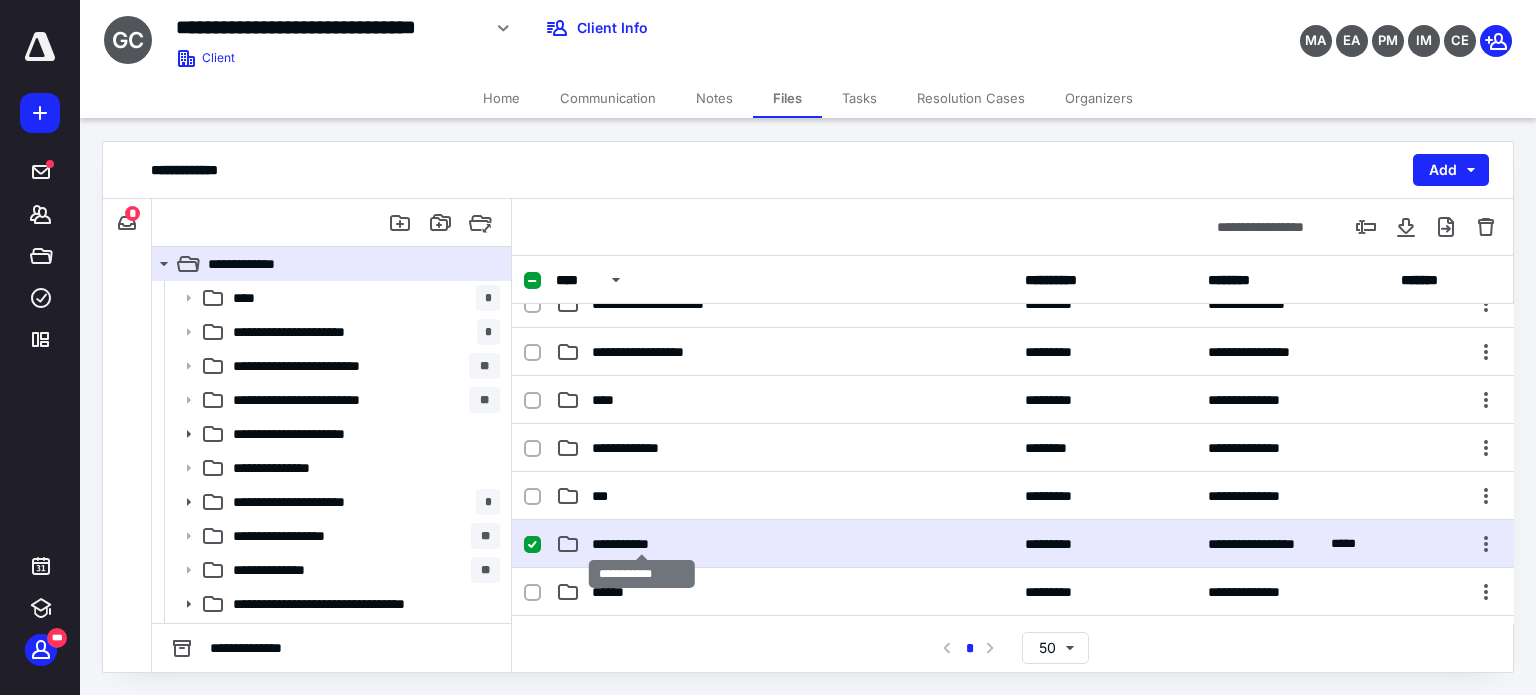 click on "**********" at bounding box center [642, 544] 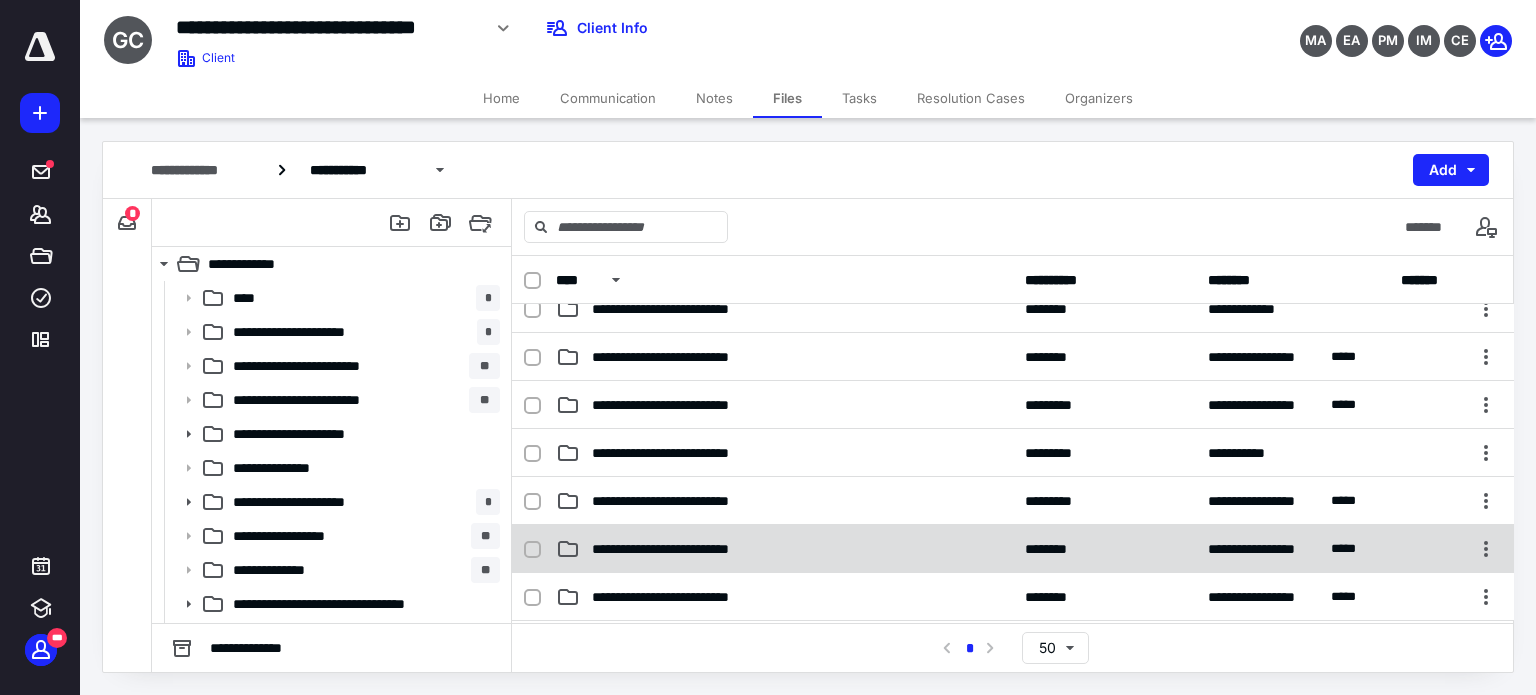 scroll, scrollTop: 100, scrollLeft: 0, axis: vertical 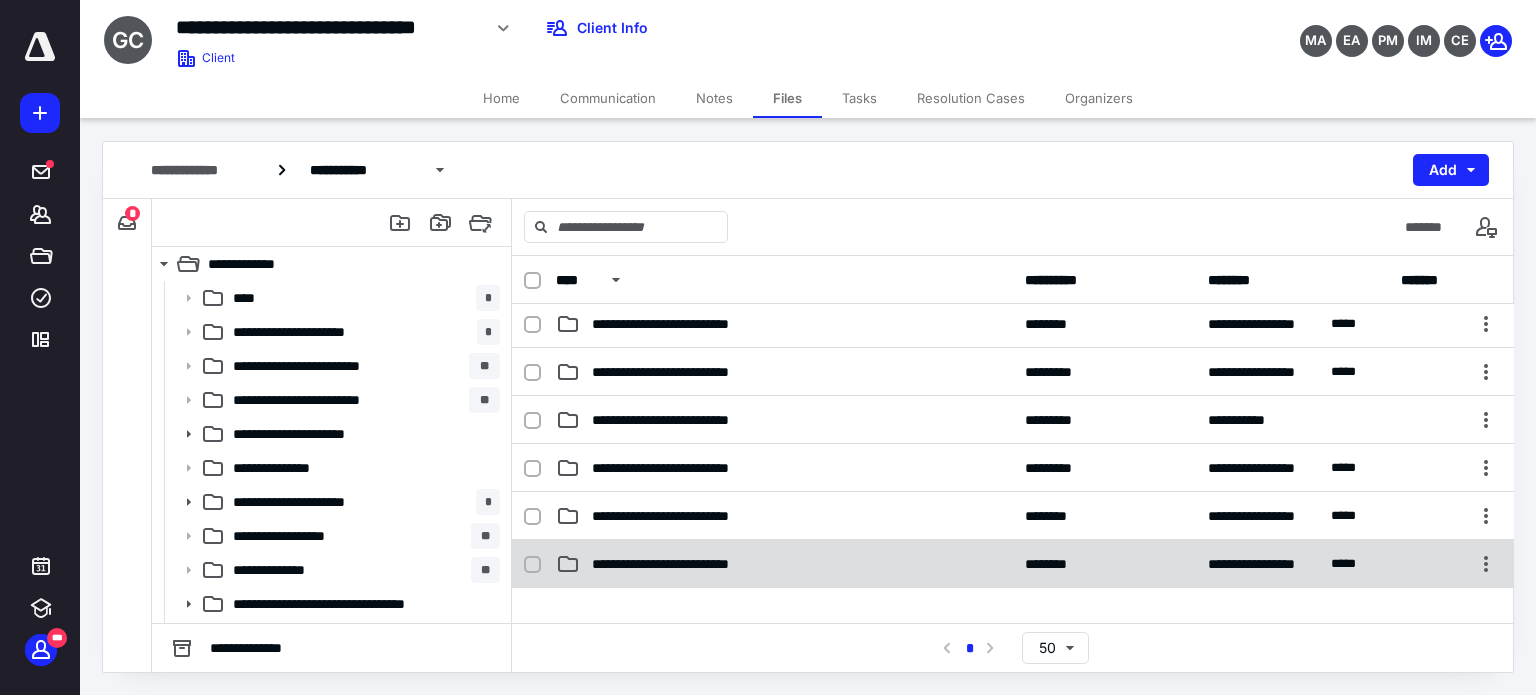 click on "**********" at bounding box center (693, 564) 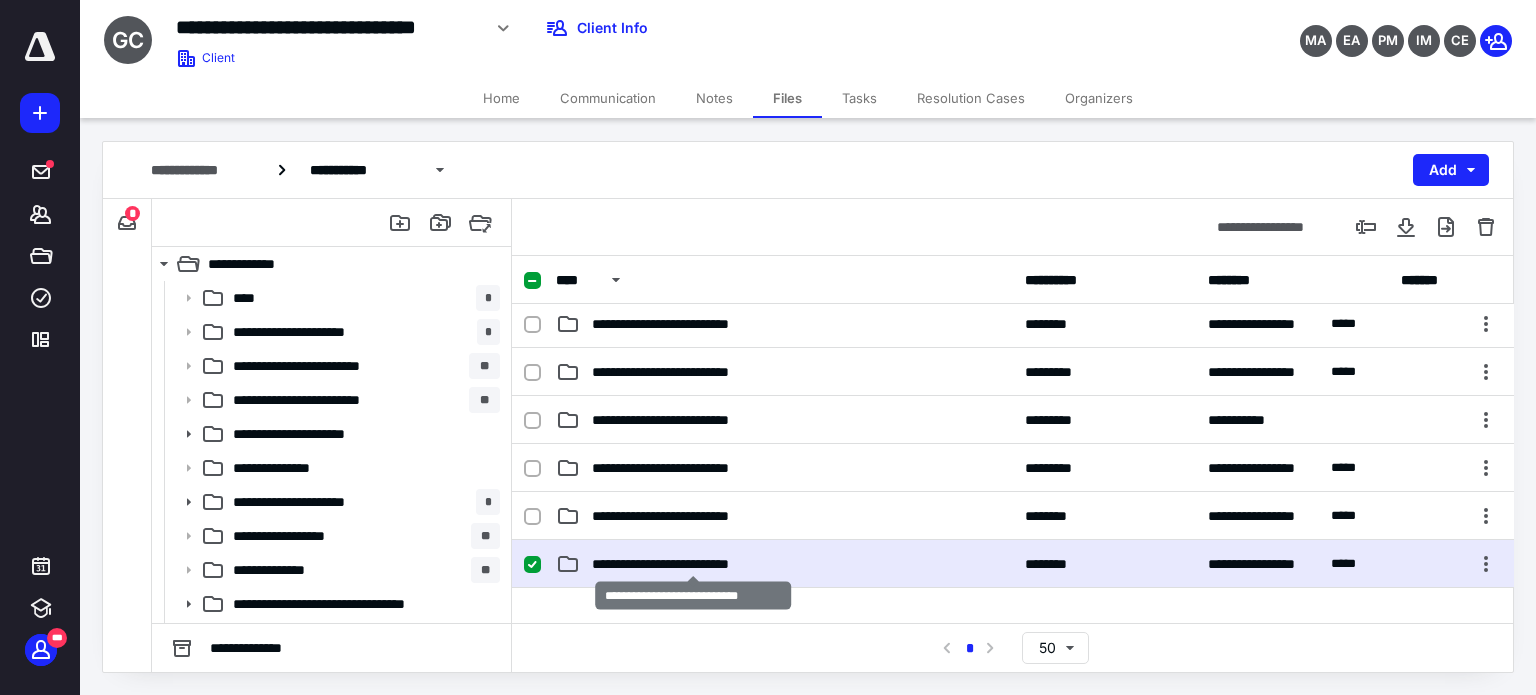 click on "**********" at bounding box center (693, 564) 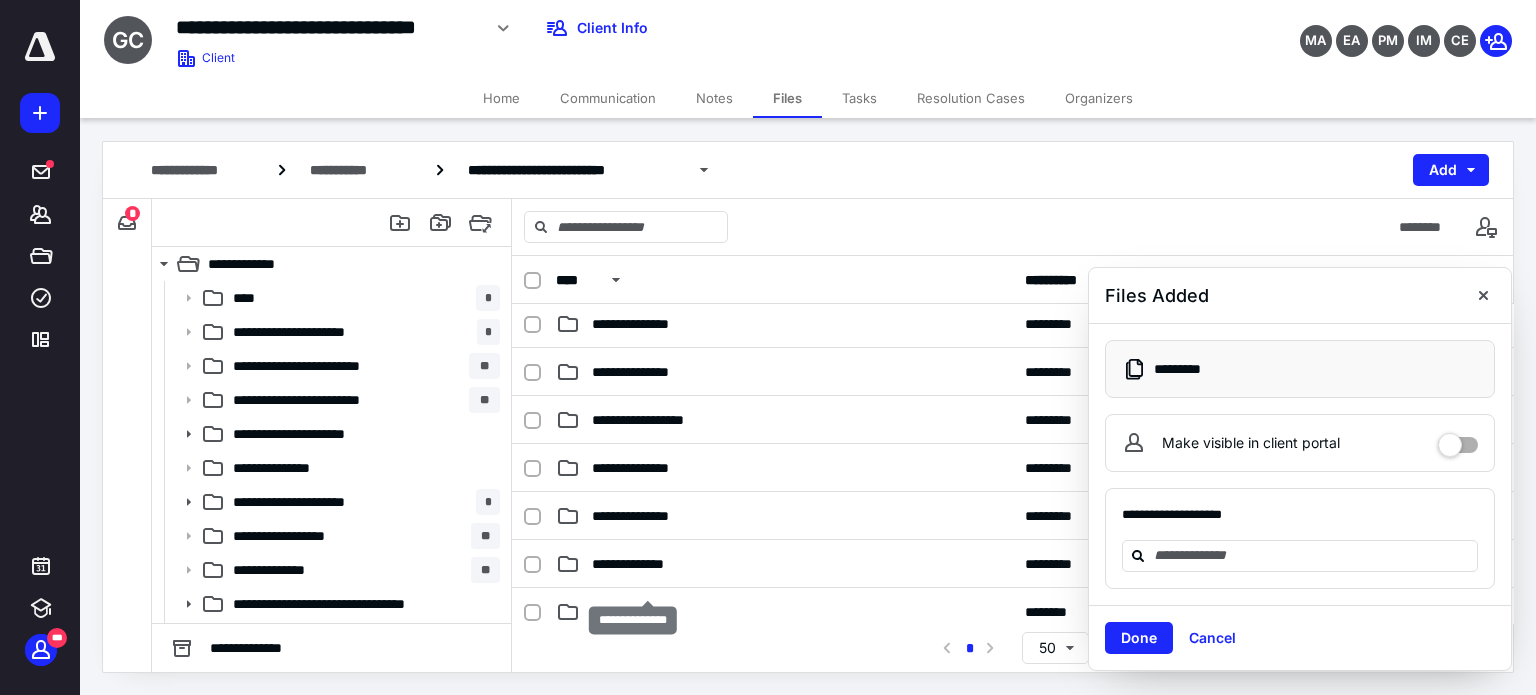 scroll, scrollTop: 0, scrollLeft: 0, axis: both 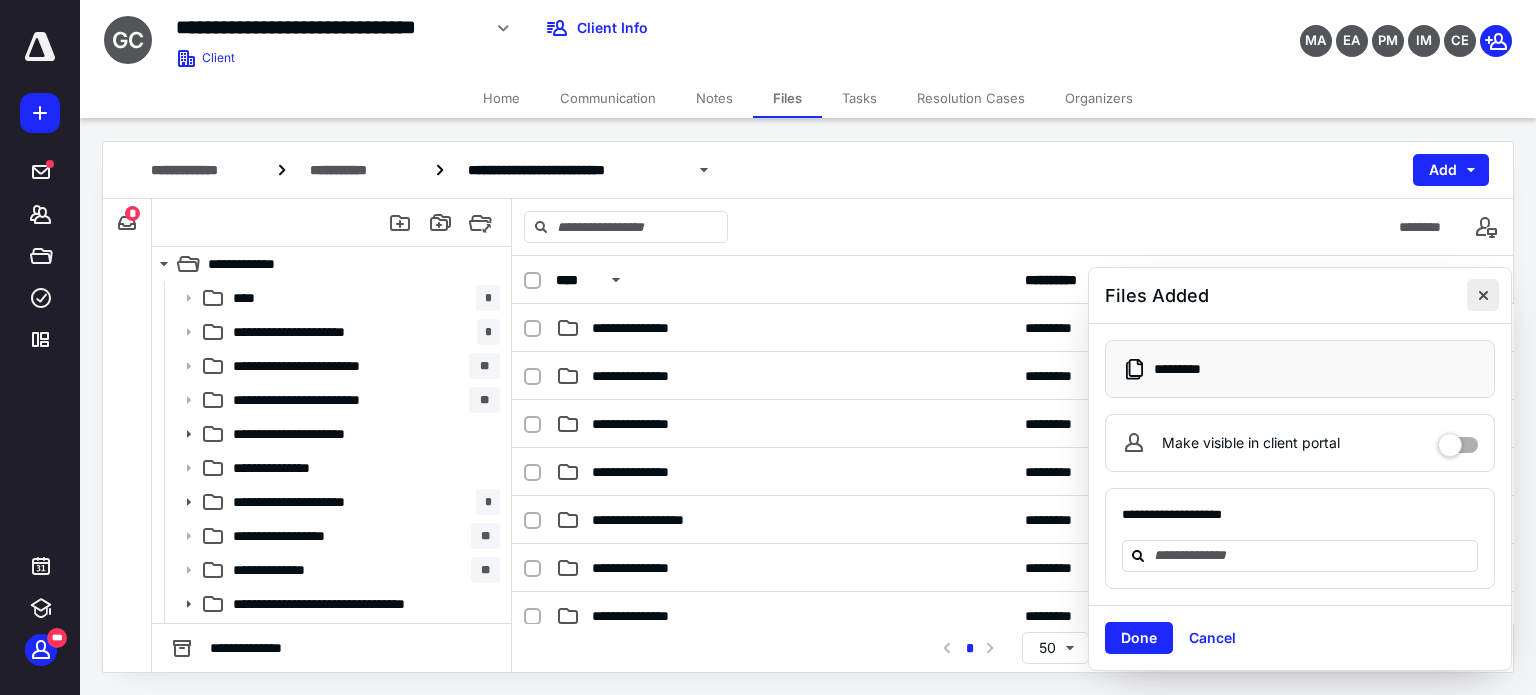 click at bounding box center (1483, 295) 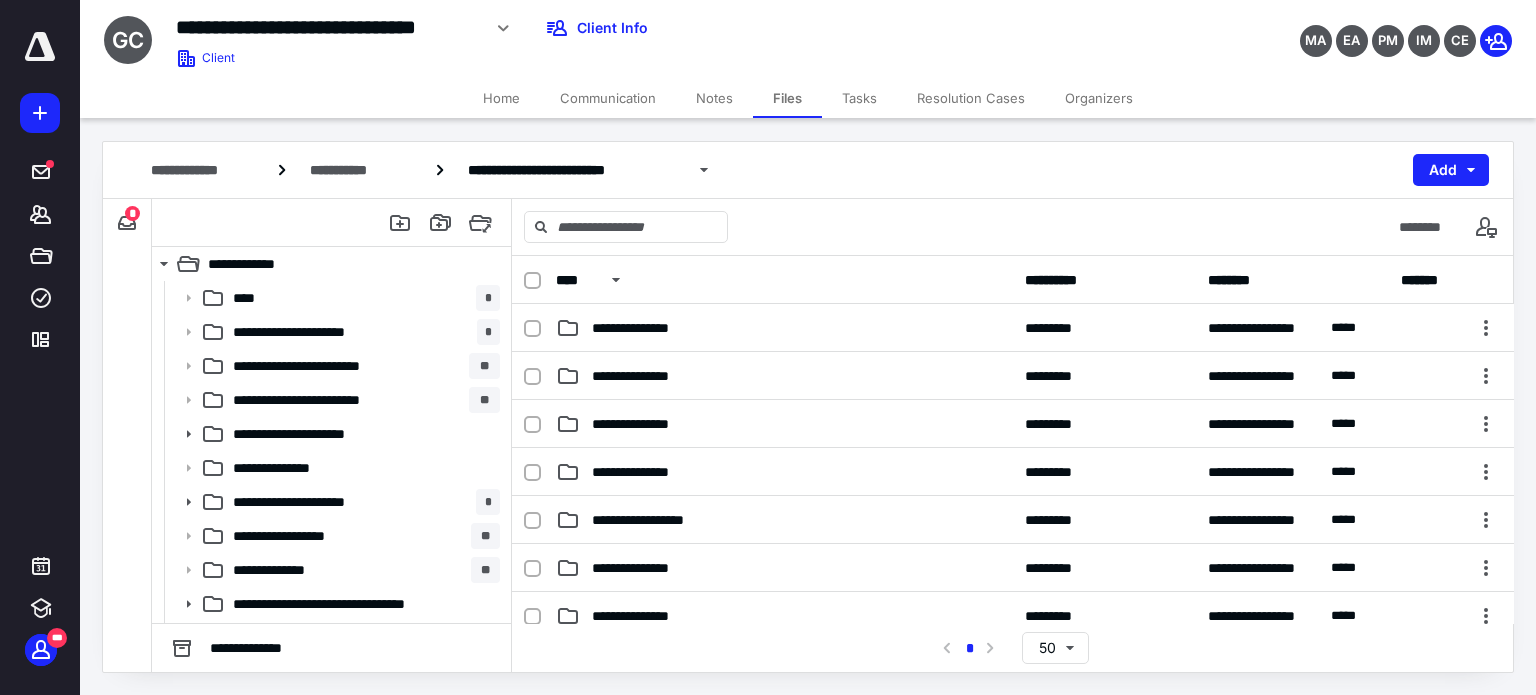 click on "**********" at bounding box center (808, 407) 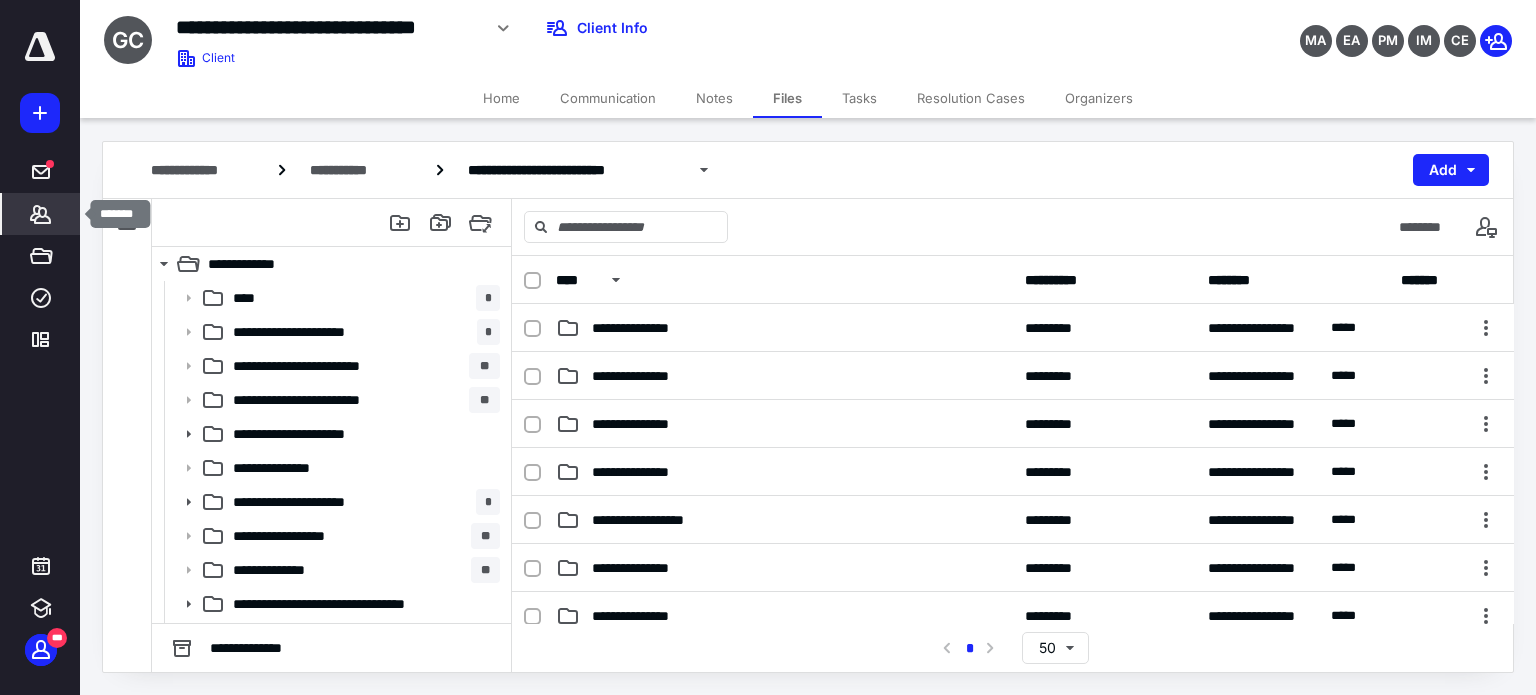 click 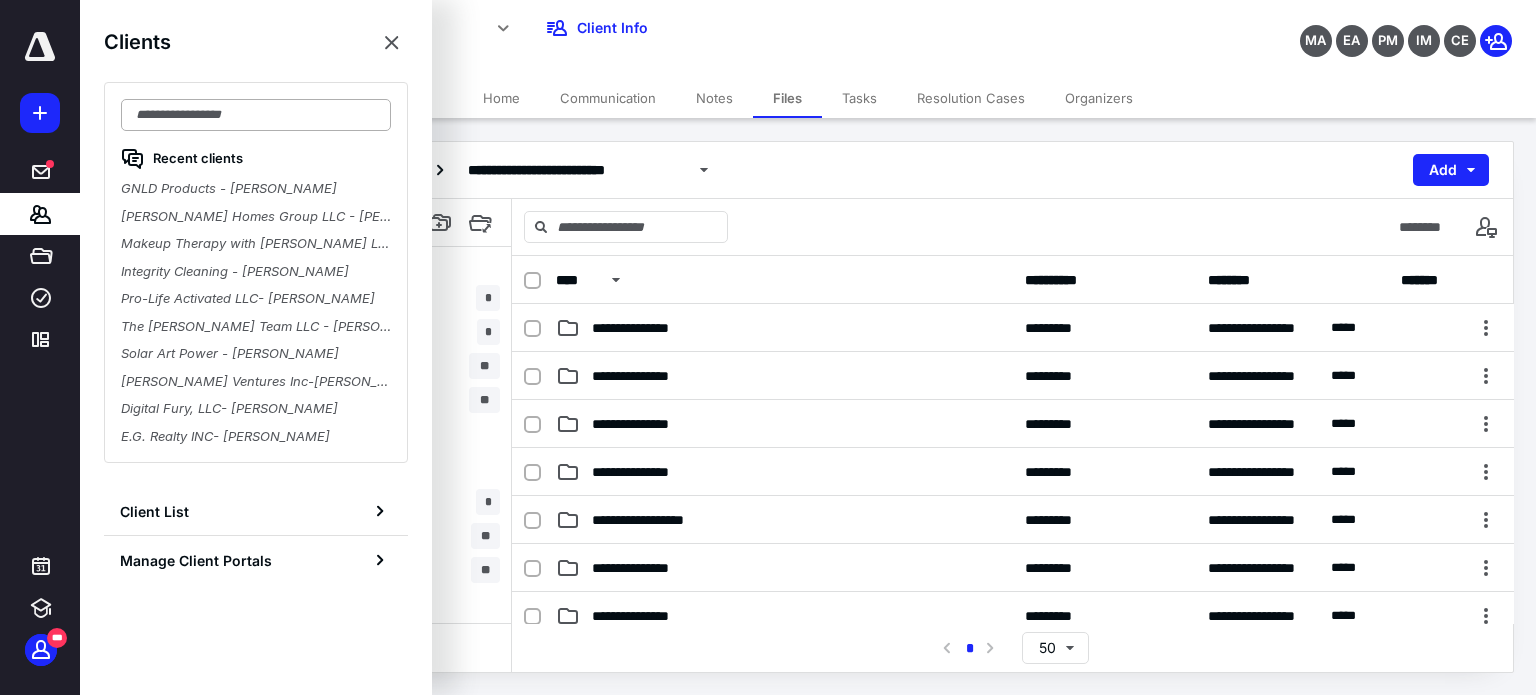click at bounding box center [256, 115] 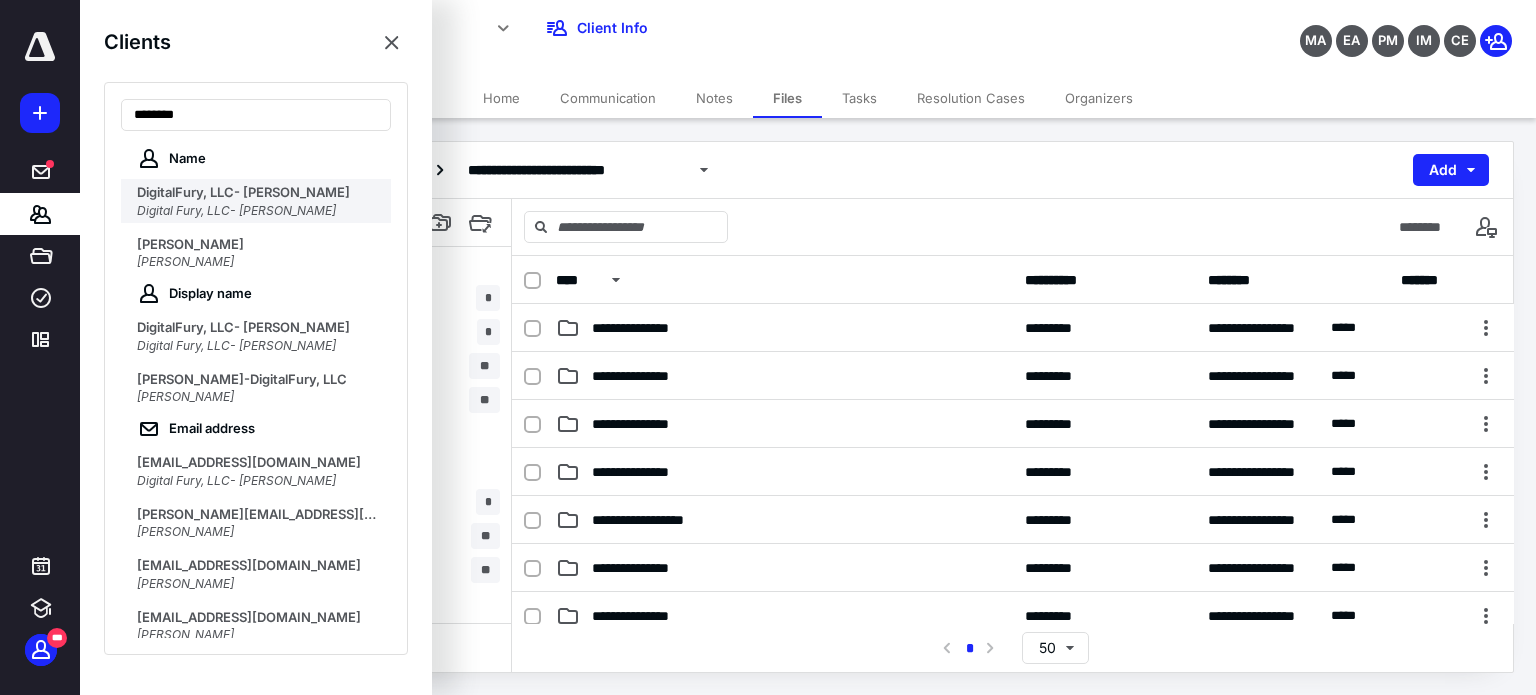 type on "*******" 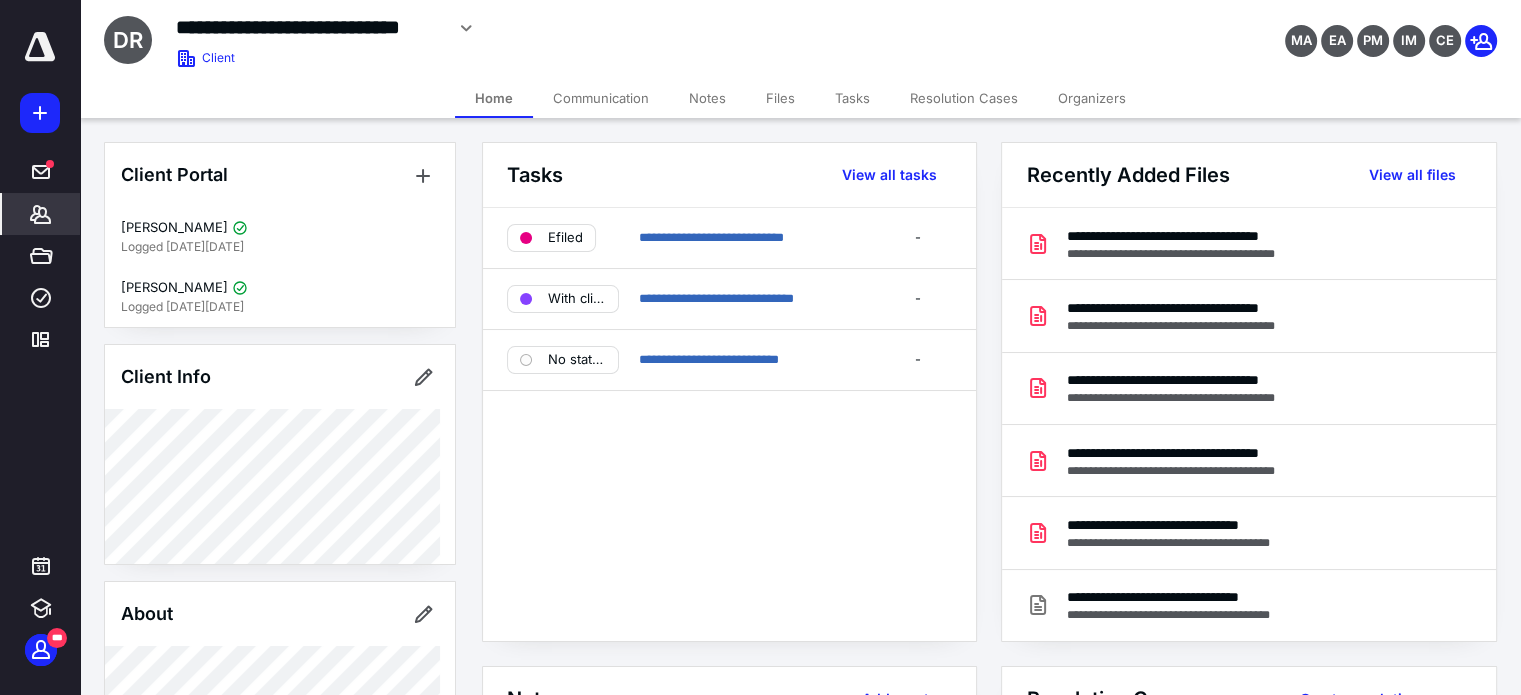 click on "Files" at bounding box center (780, 98) 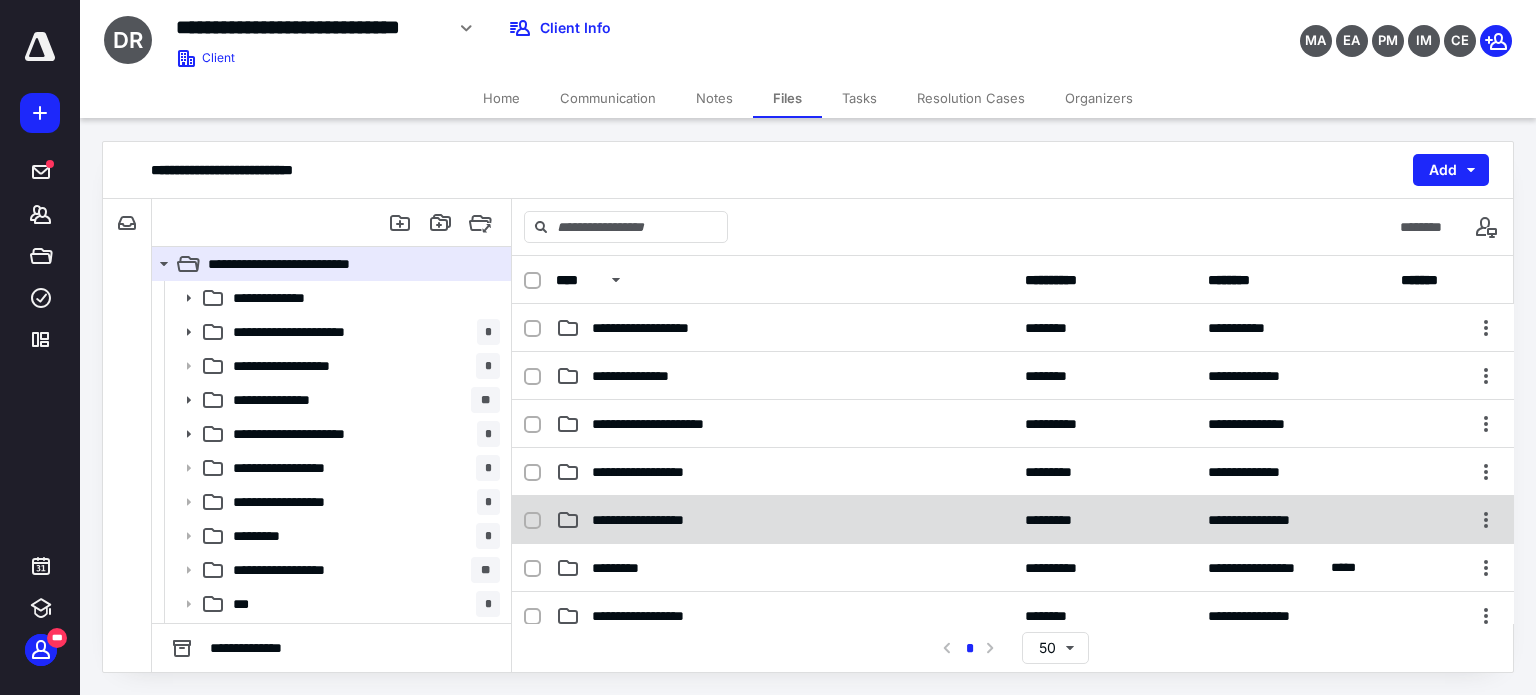 scroll, scrollTop: 300, scrollLeft: 0, axis: vertical 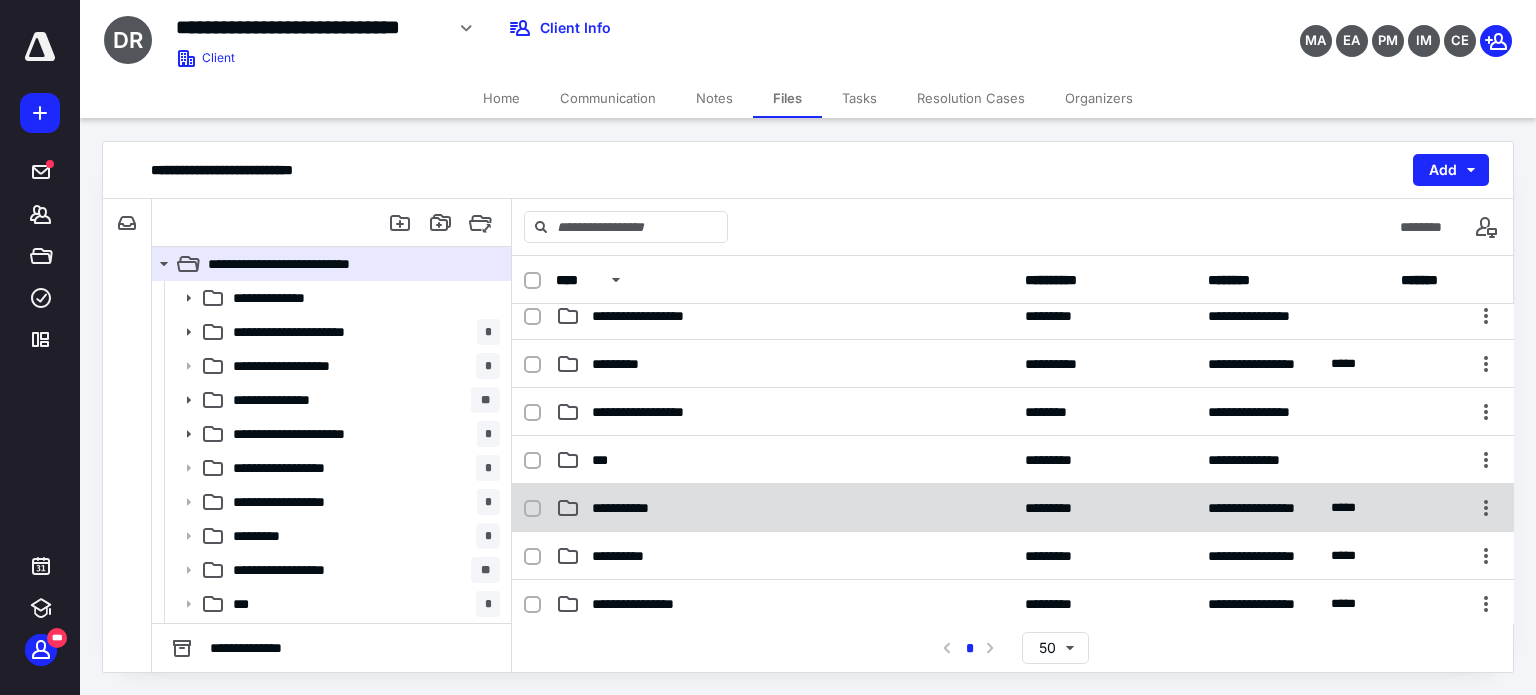 click on "**********" at bounding box center [642, 508] 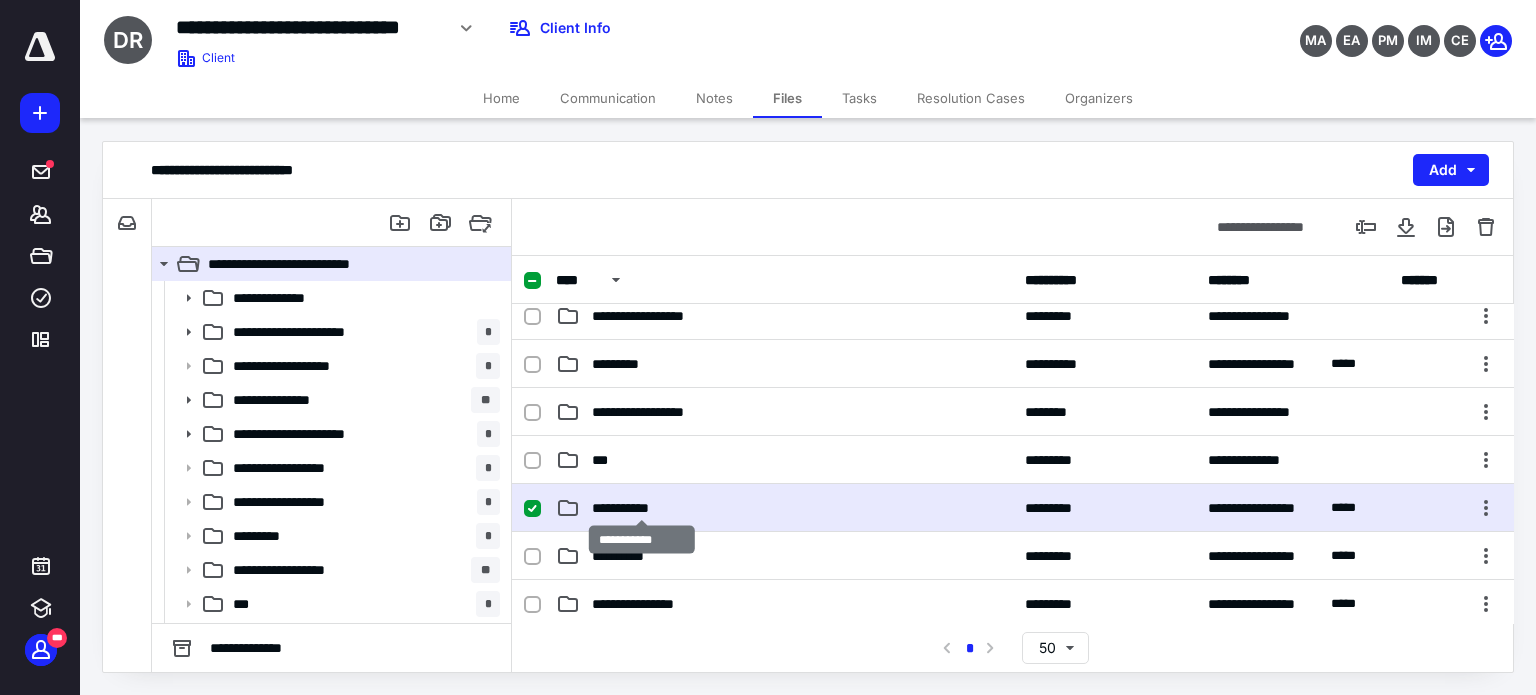 click on "**********" at bounding box center (642, 508) 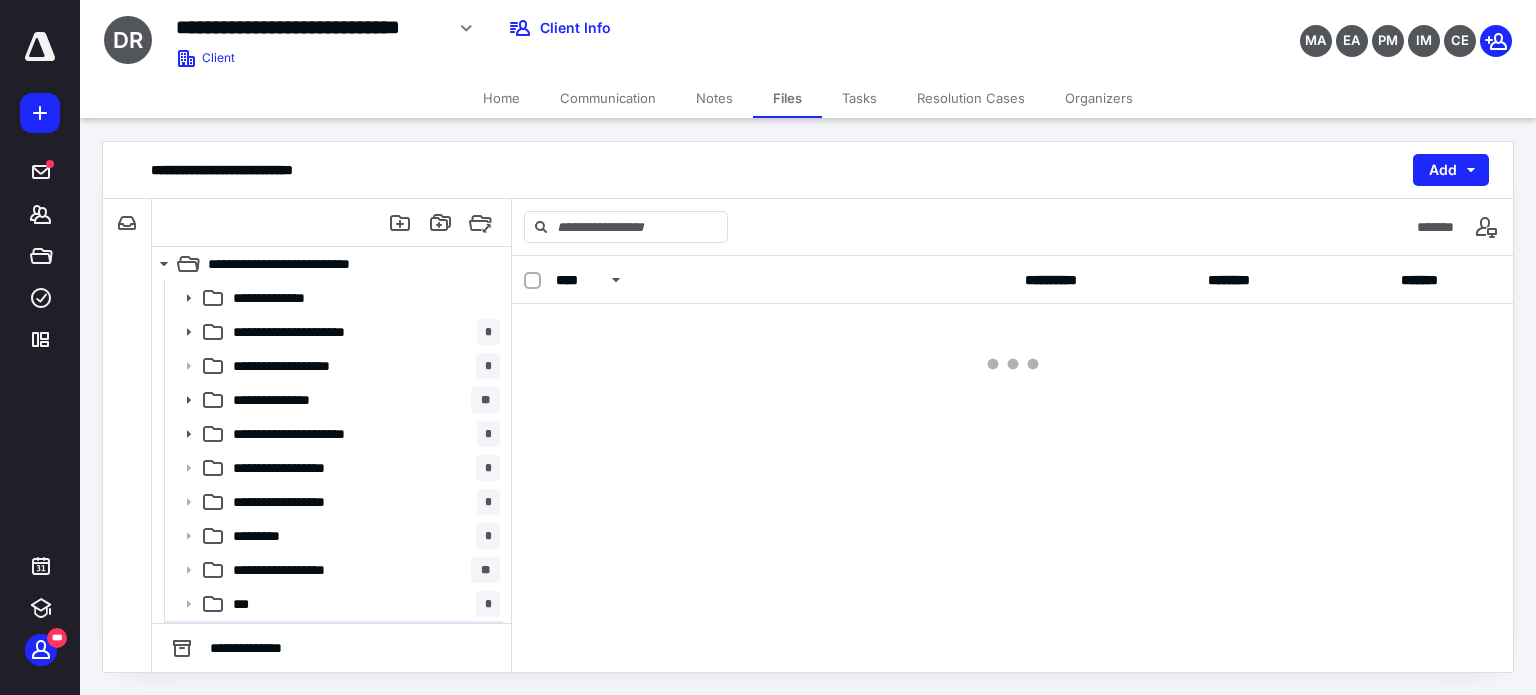 scroll, scrollTop: 0, scrollLeft: 0, axis: both 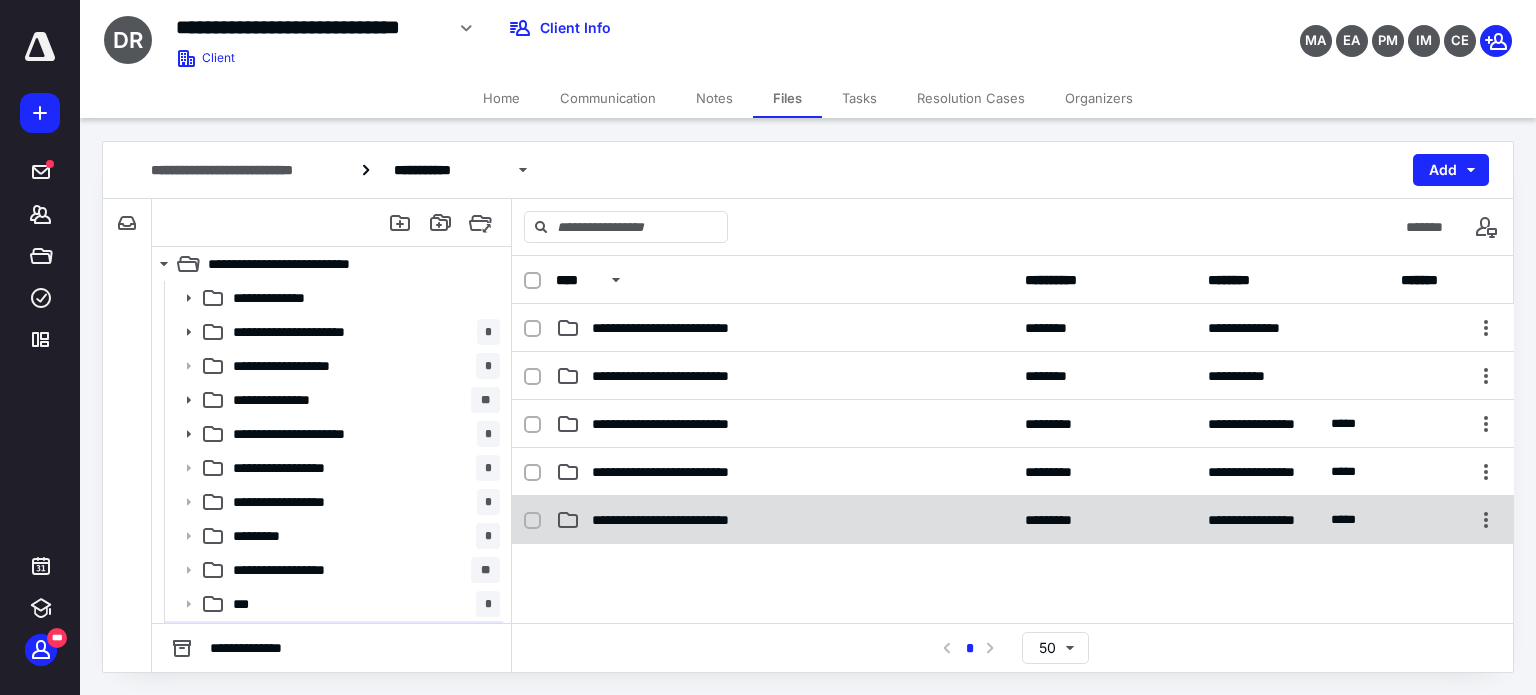 click on "**********" at bounding box center [693, 520] 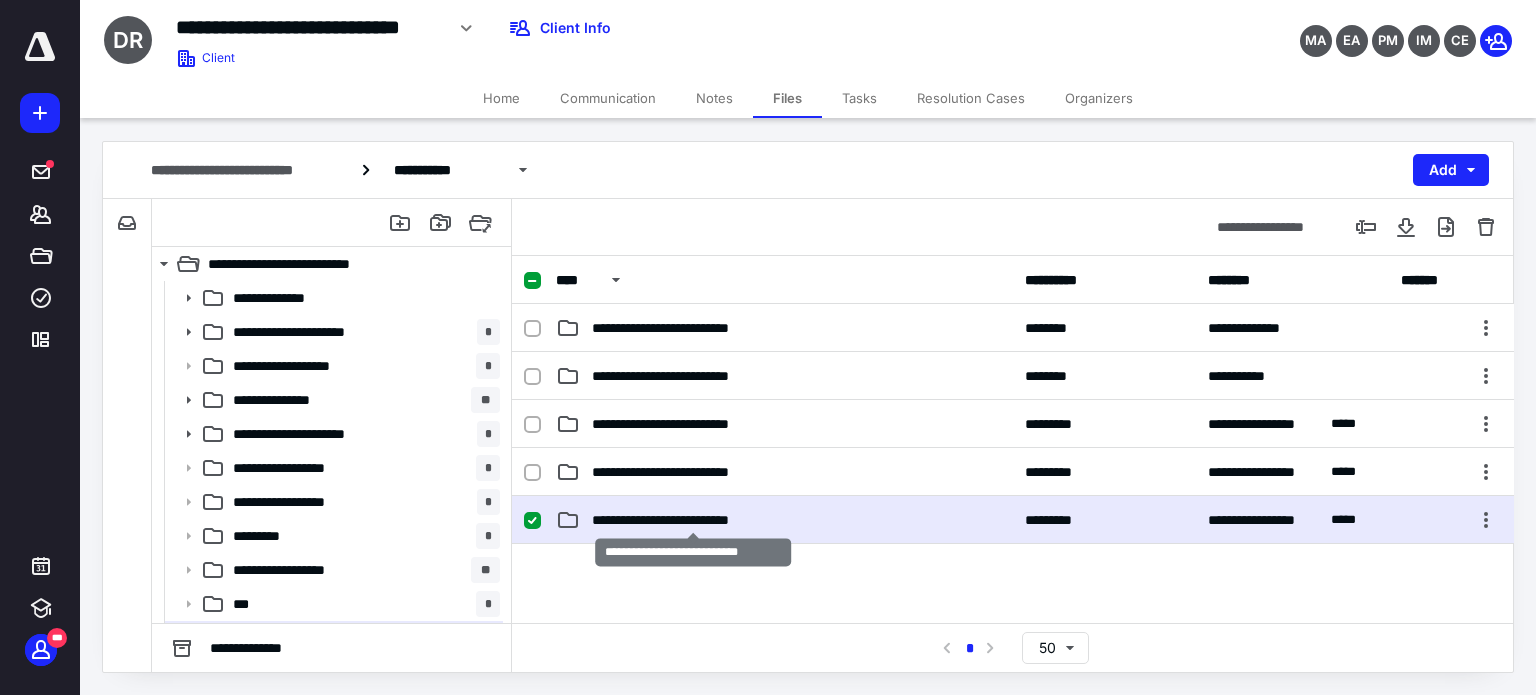 click on "**********" at bounding box center [693, 520] 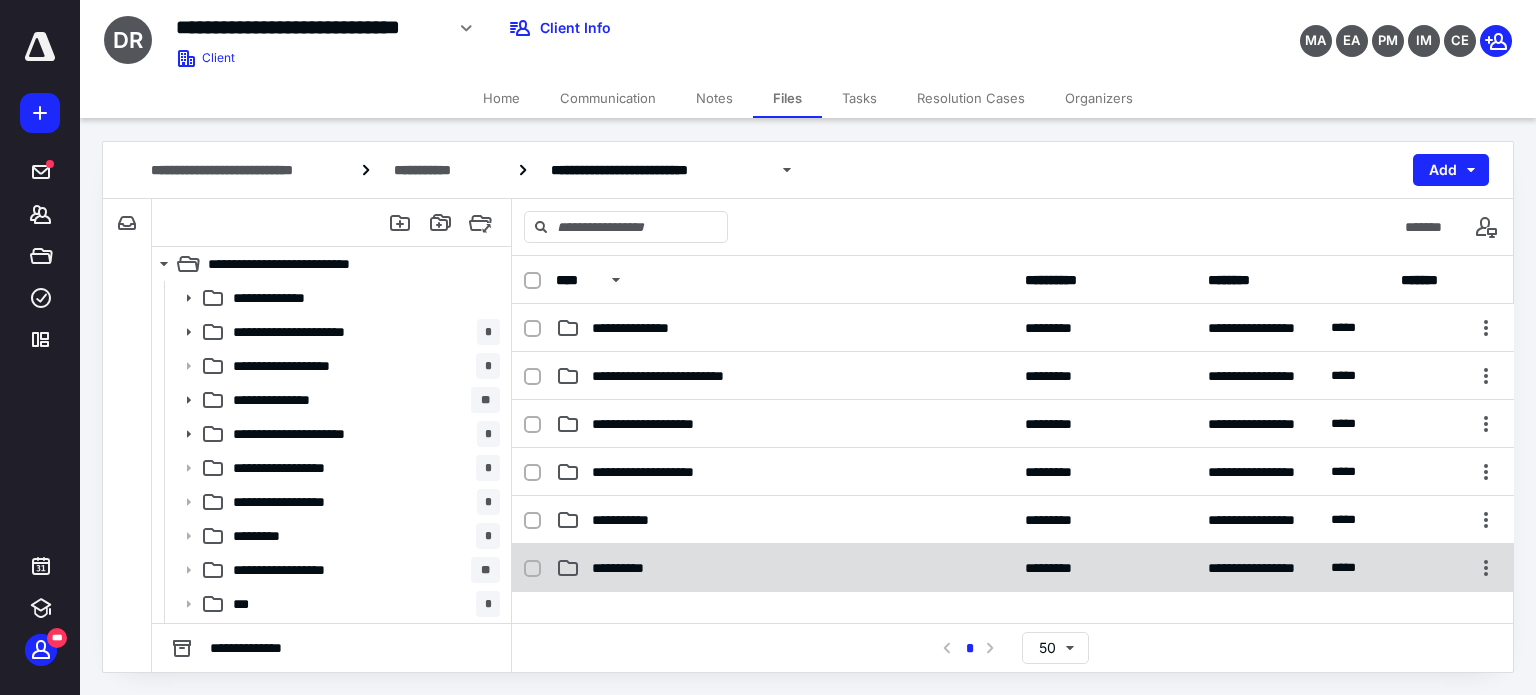 click on "**********" at bounding box center (634, 568) 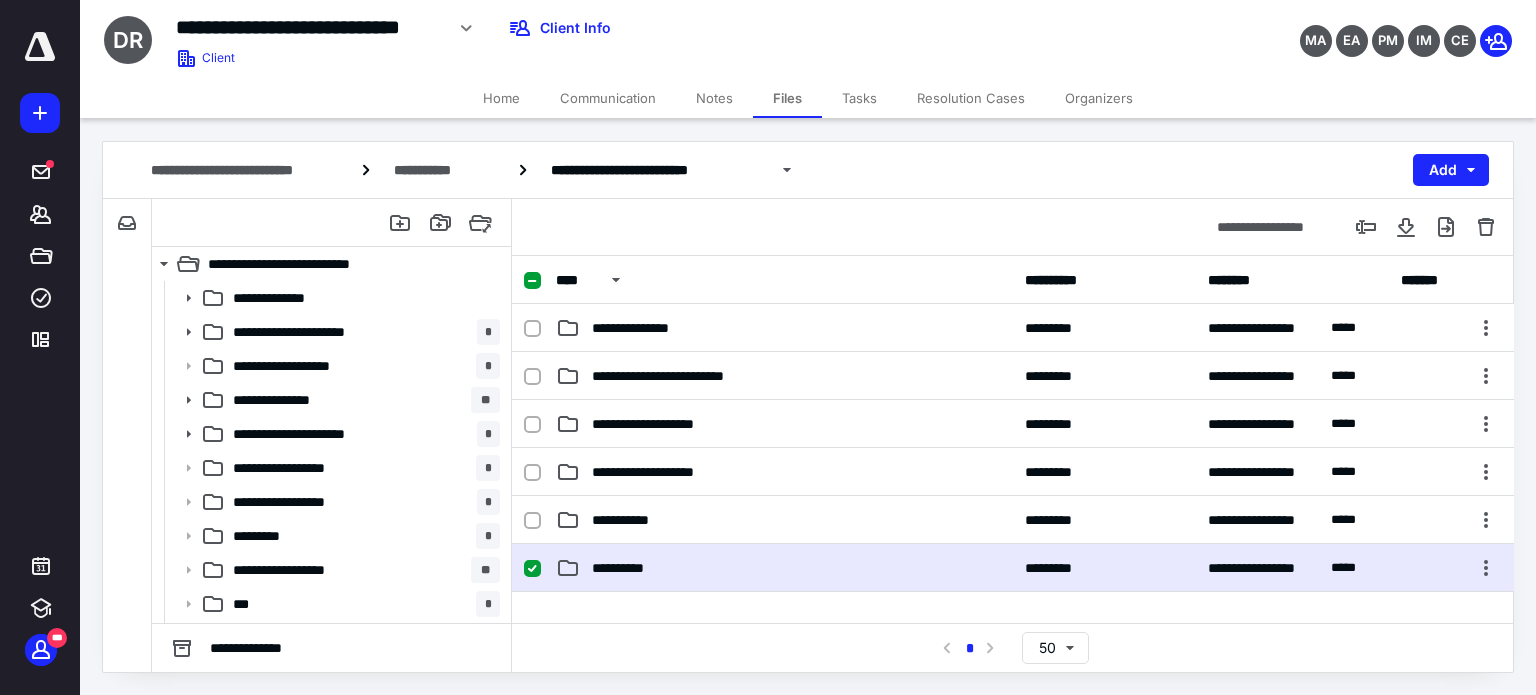 click on "**********" at bounding box center [634, 568] 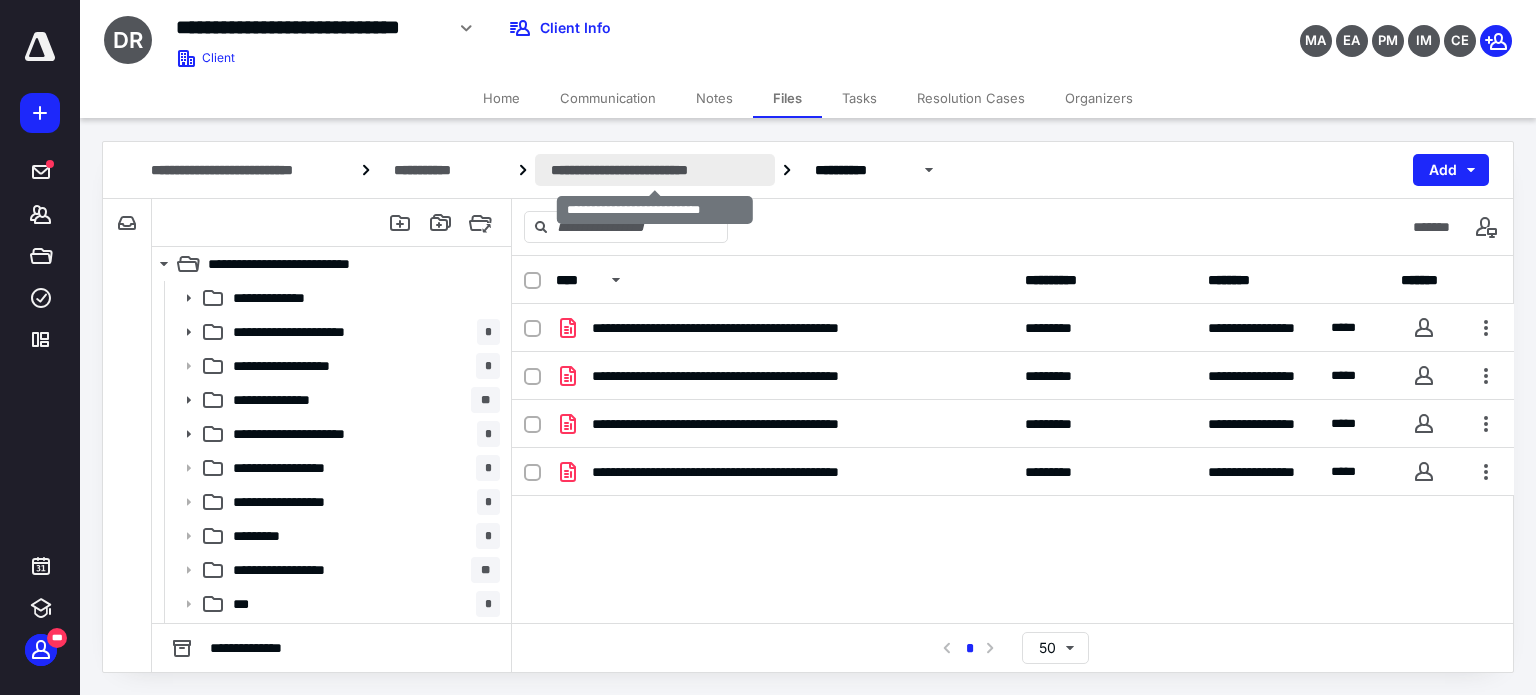 click on "**********" at bounding box center (655, 170) 